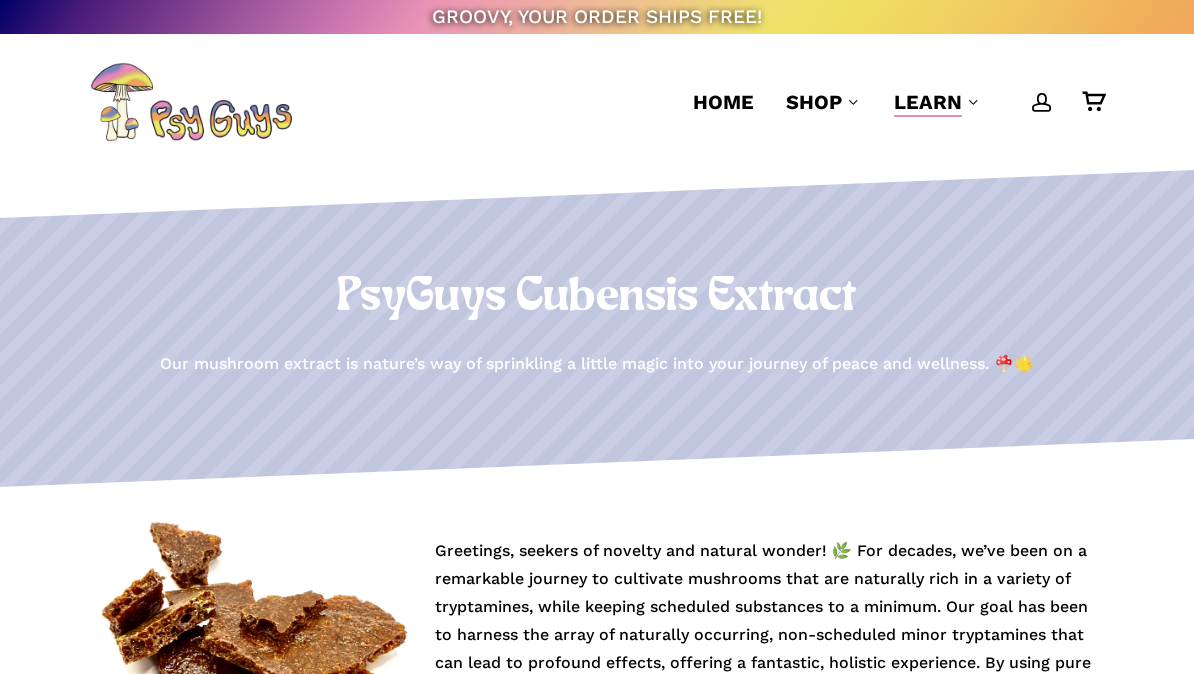 scroll, scrollTop: 0, scrollLeft: 0, axis: both 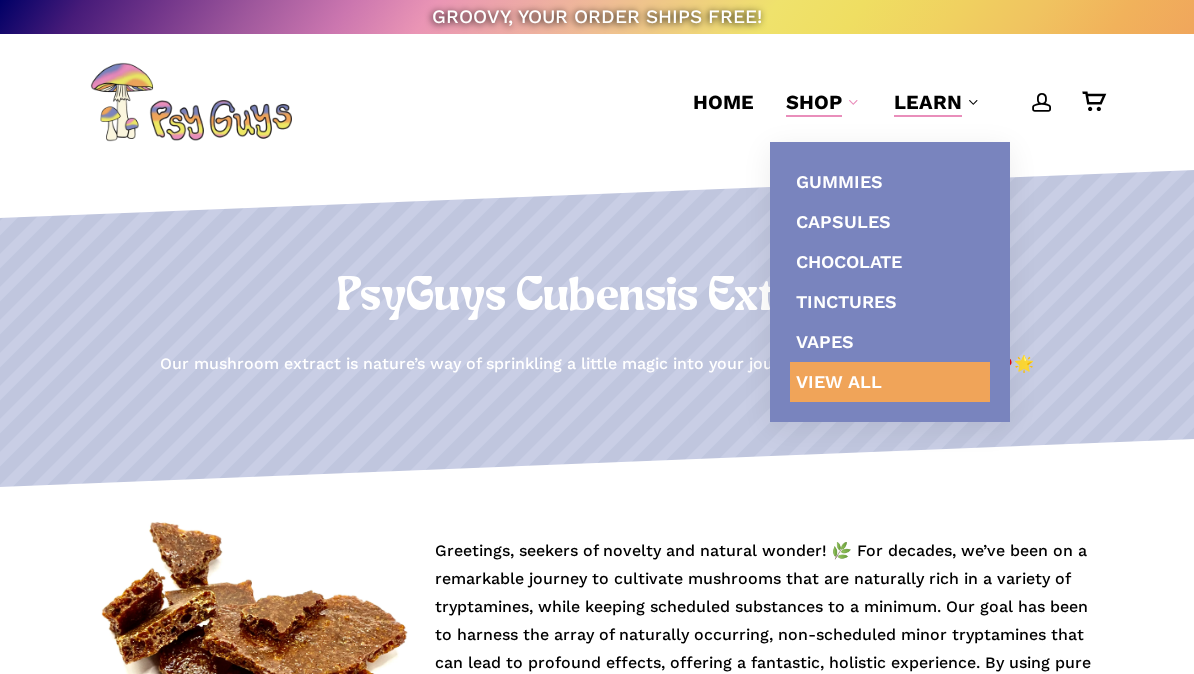 click on "View All" at bounding box center (839, 381) 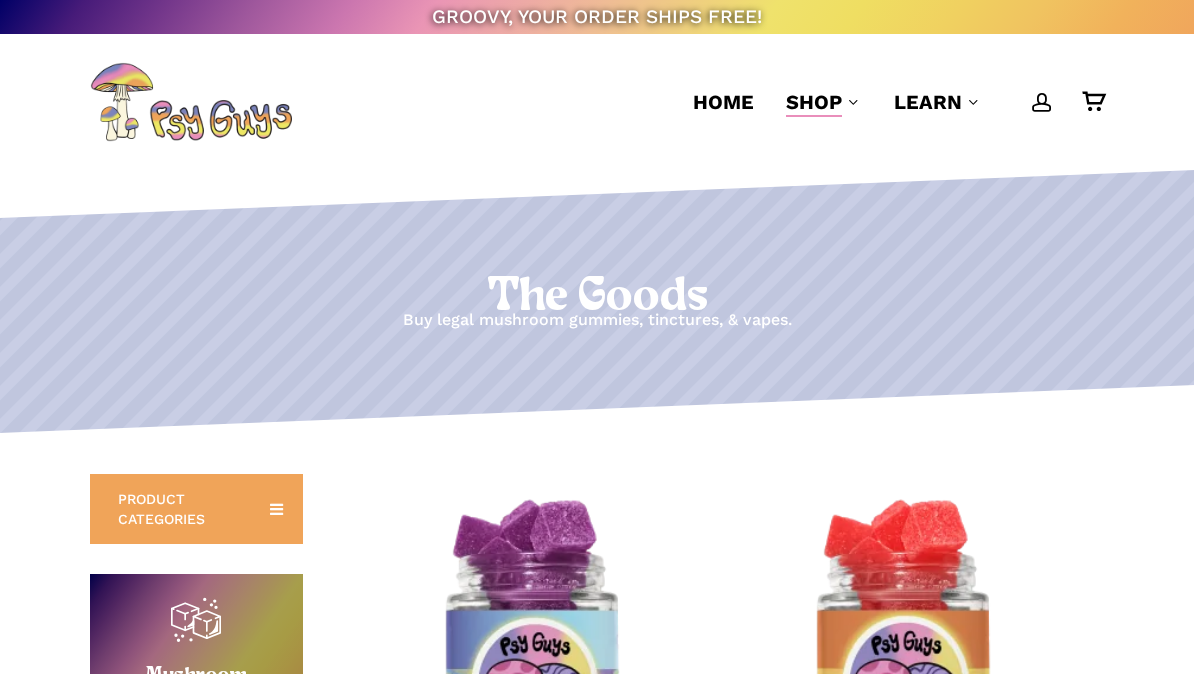scroll, scrollTop: 0, scrollLeft: 0, axis: both 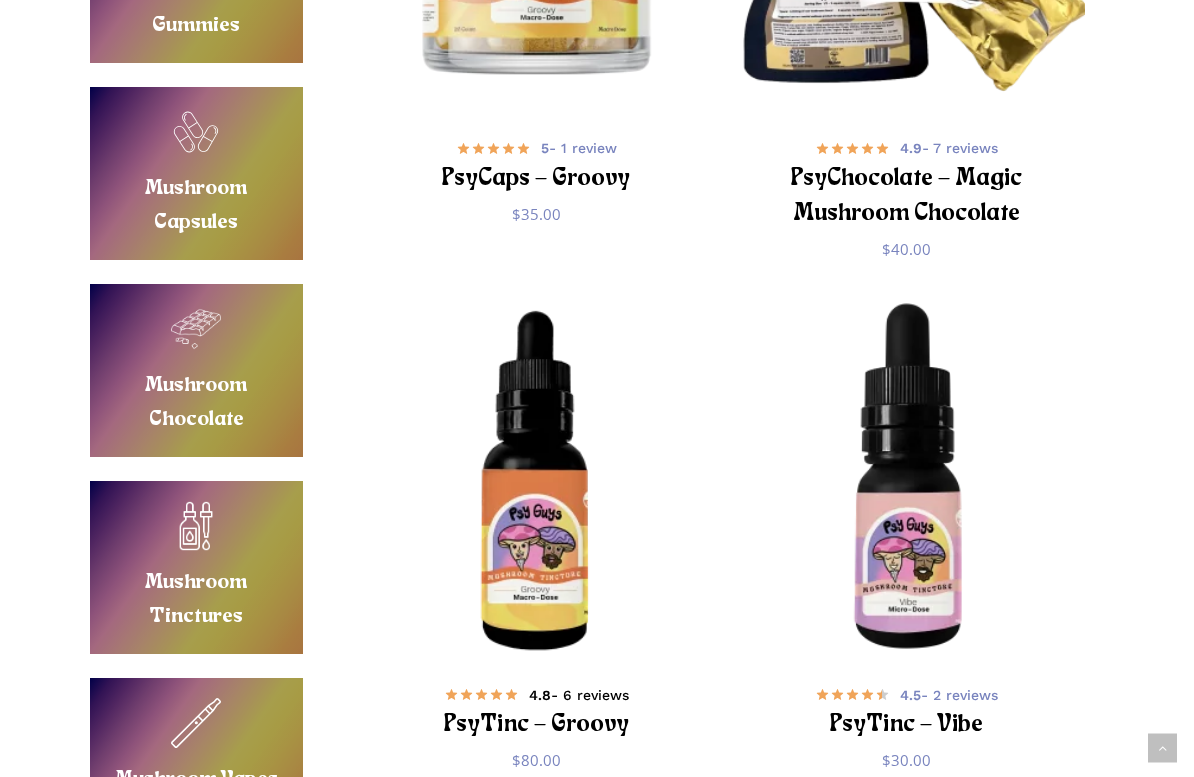 click on "4.8  - 6 reviews" at bounding box center [579, 695] 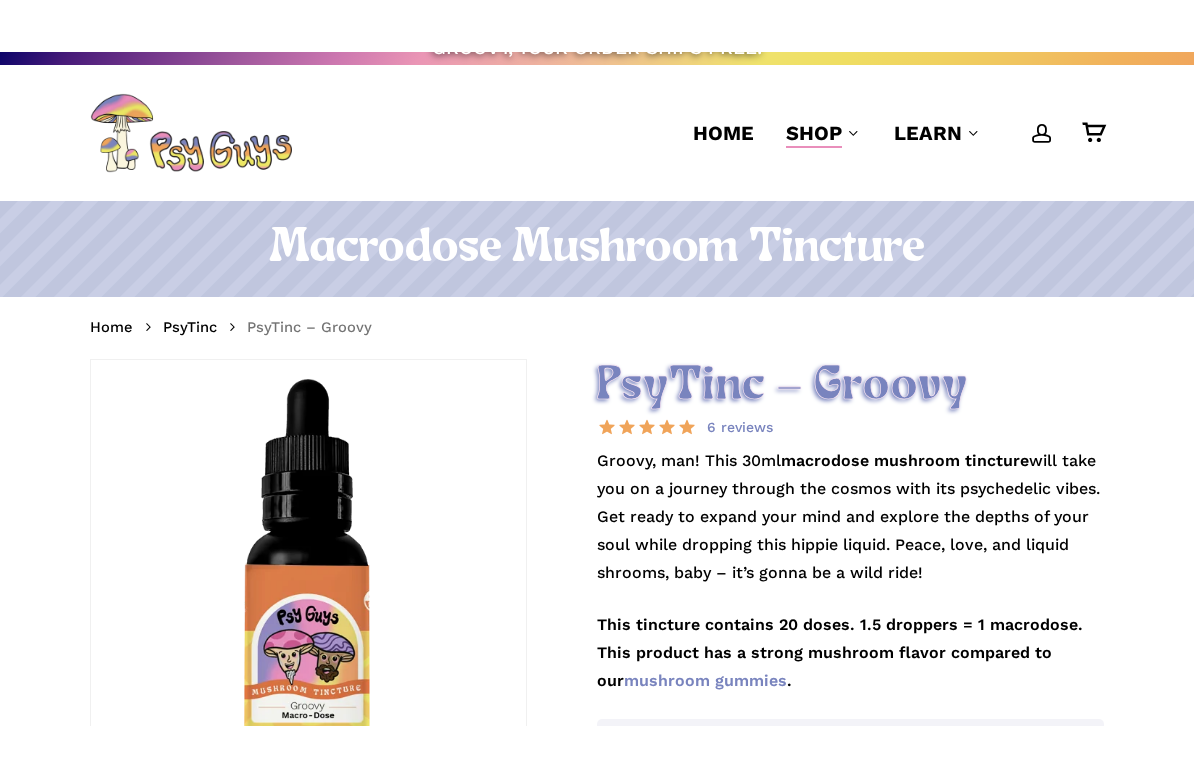 scroll, scrollTop: 280, scrollLeft: 0, axis: vertical 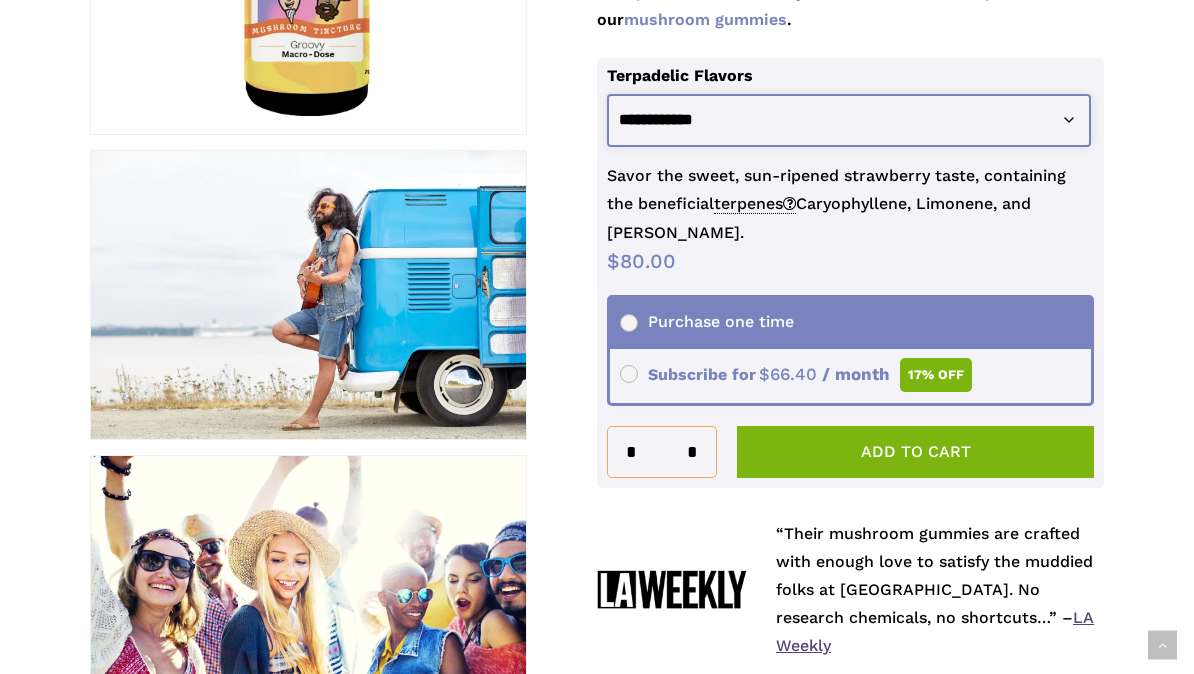select on "**********" 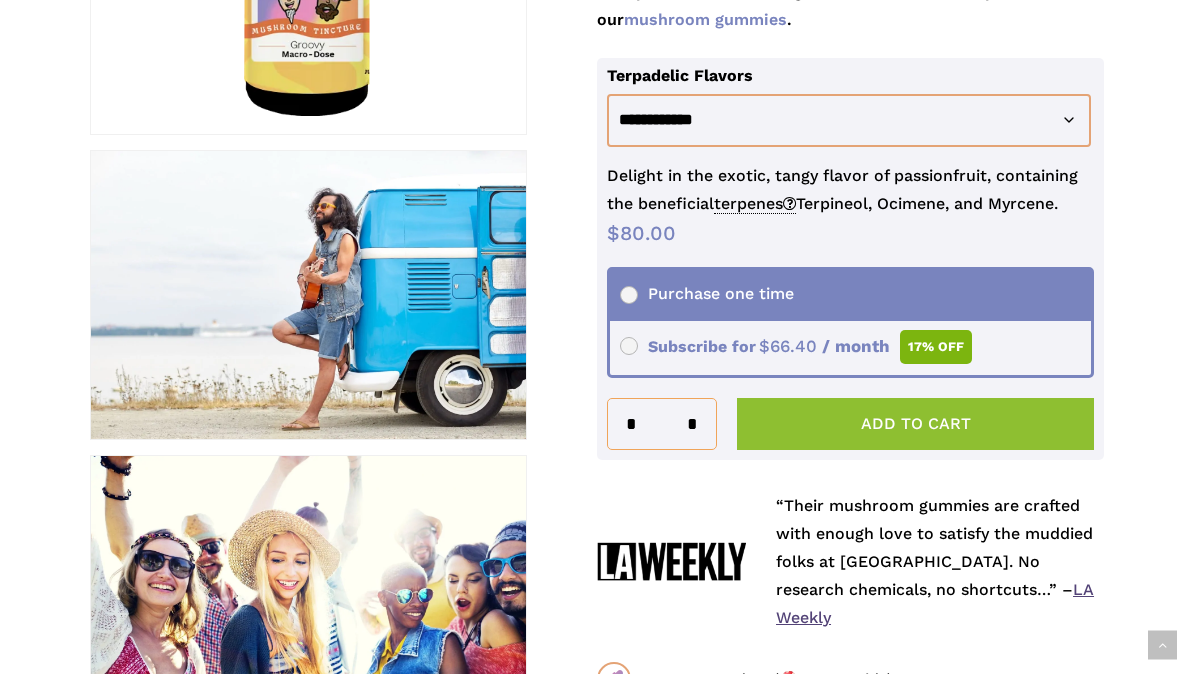 click on "Add to cart" 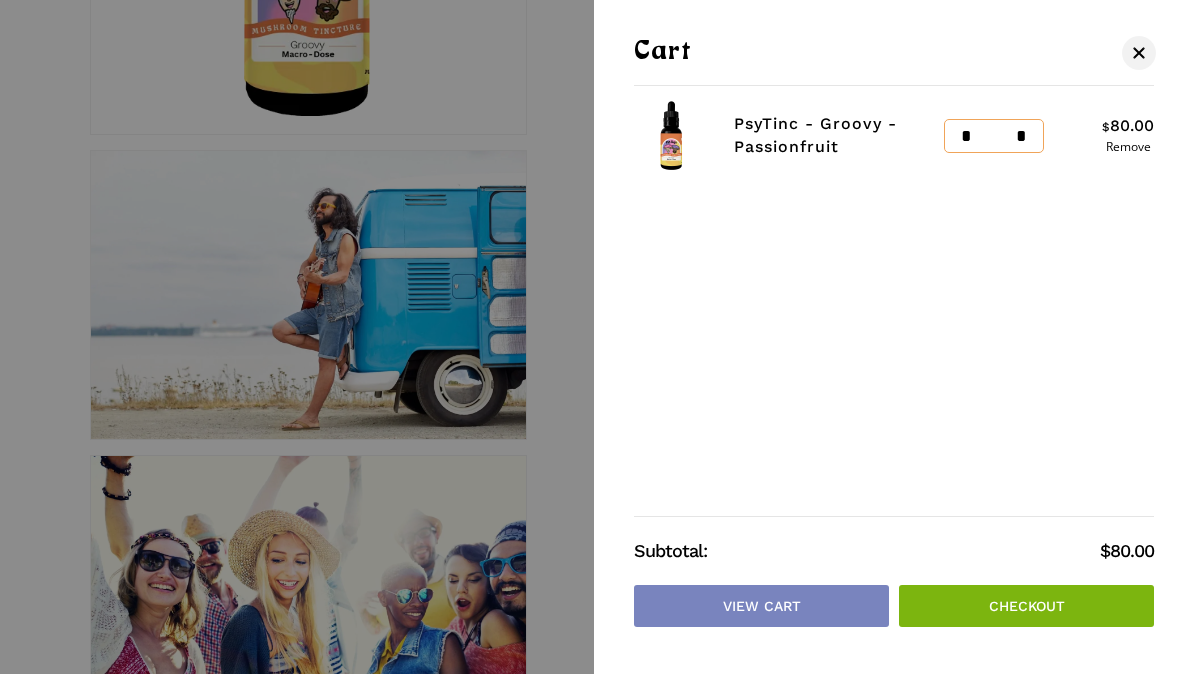 click at bounding box center [597, 337] 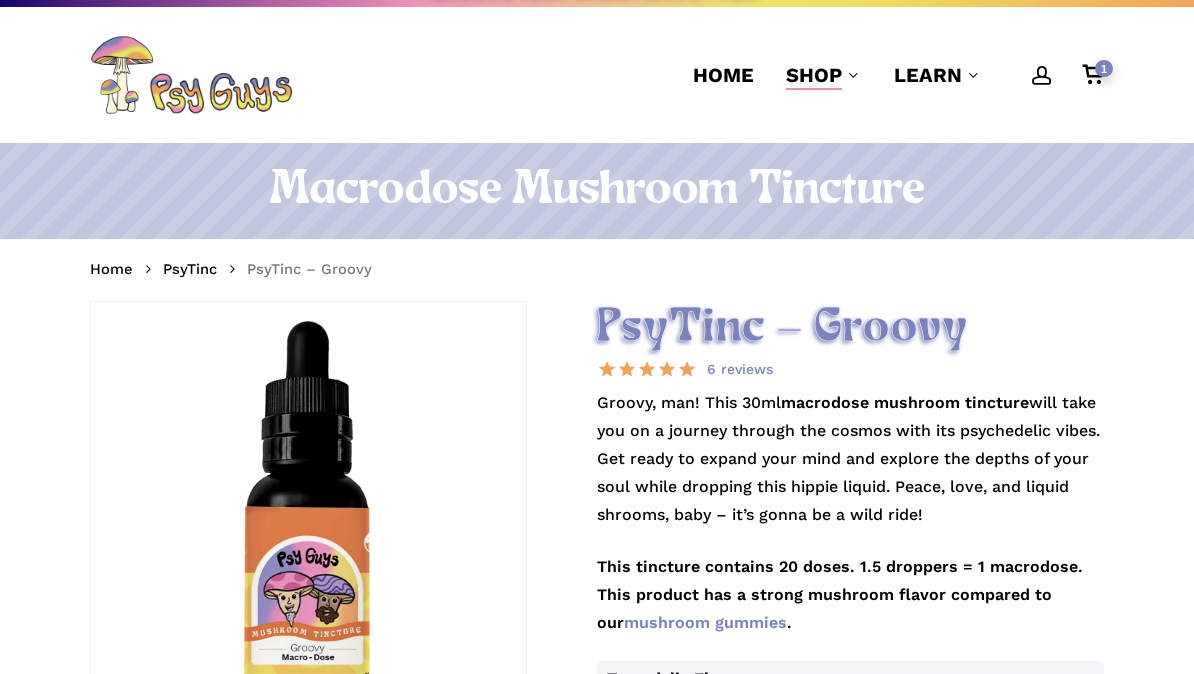 scroll, scrollTop: 0, scrollLeft: 0, axis: both 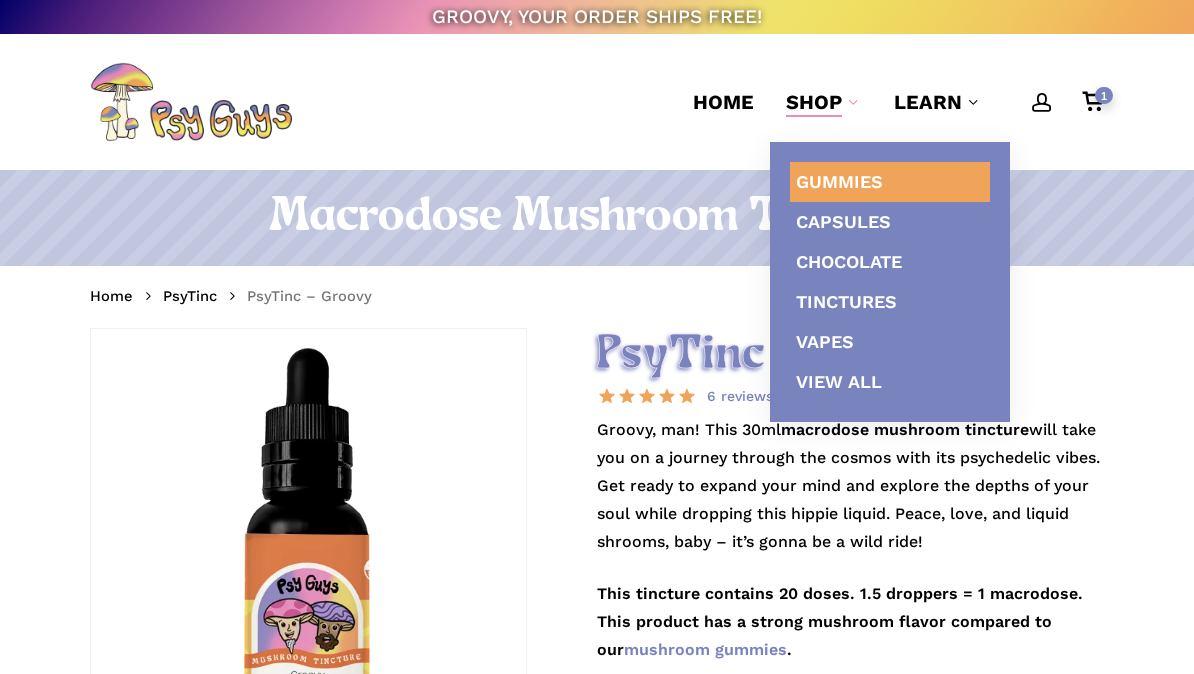 click on "Gummies" at bounding box center (890, 182) 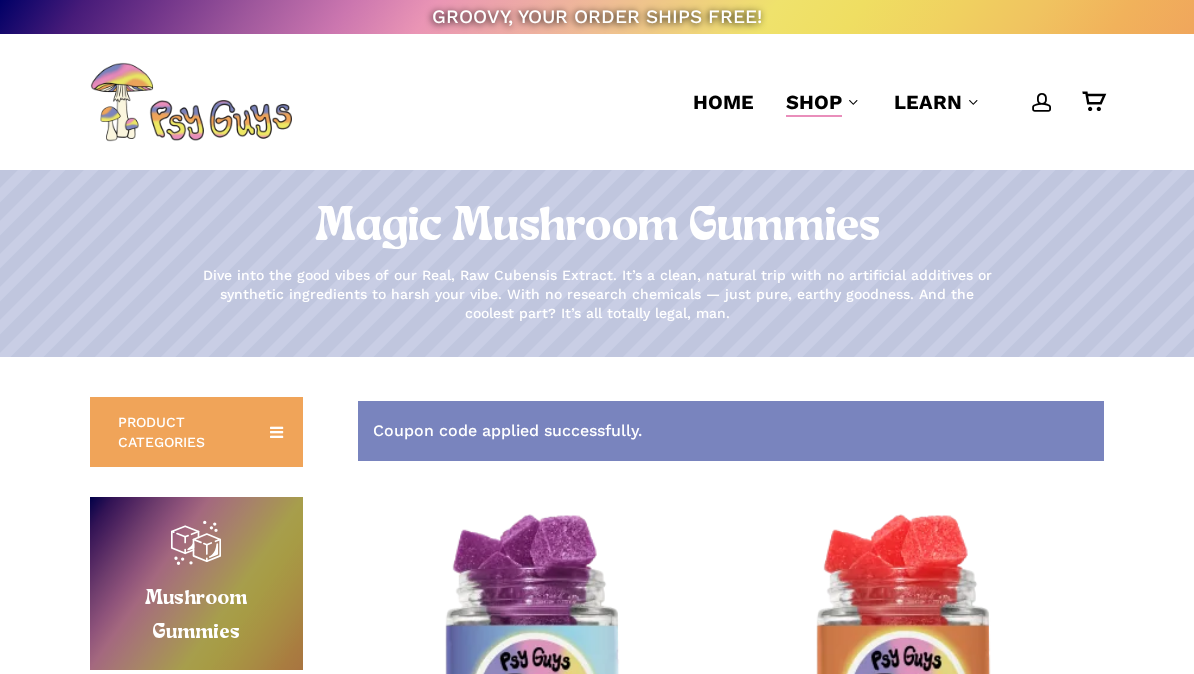 scroll, scrollTop: 0, scrollLeft: 0, axis: both 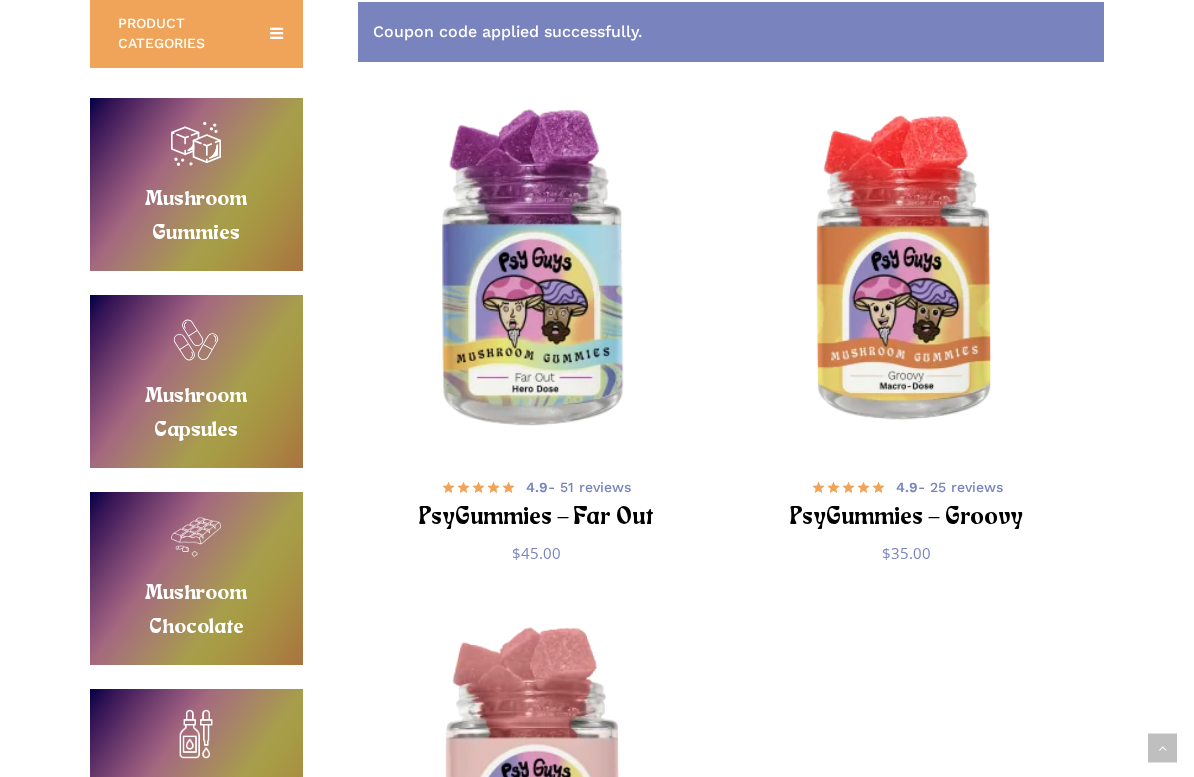 click at bounding box center (536, 272) 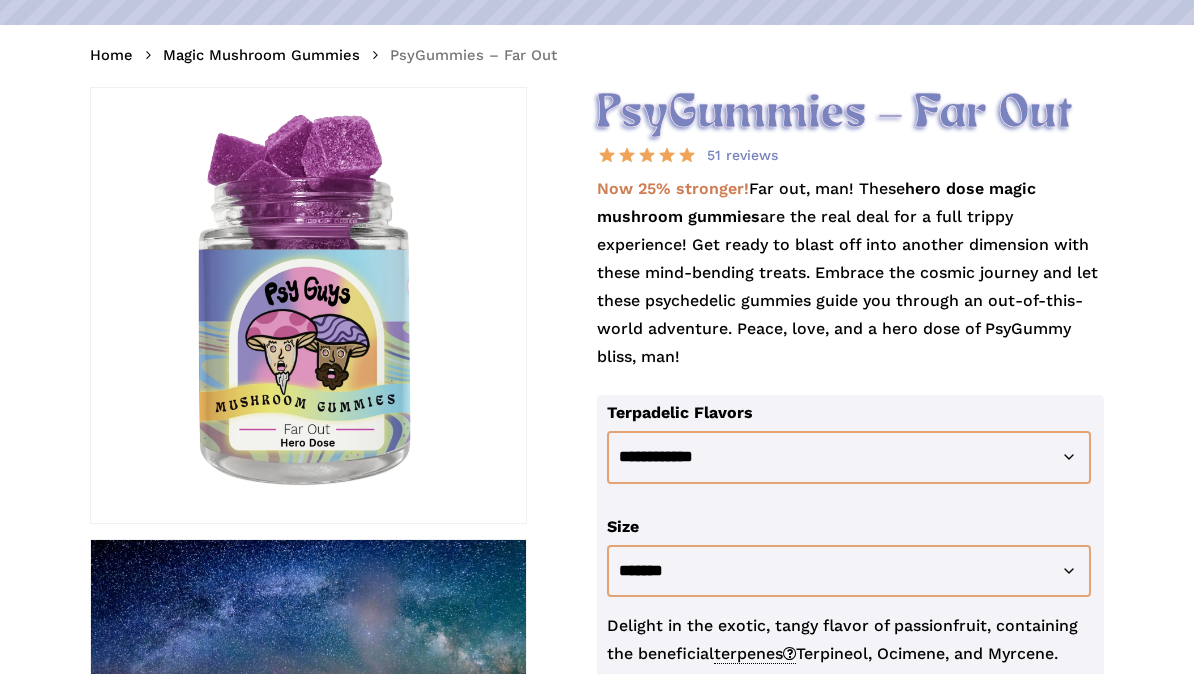 scroll, scrollTop: 0, scrollLeft: 0, axis: both 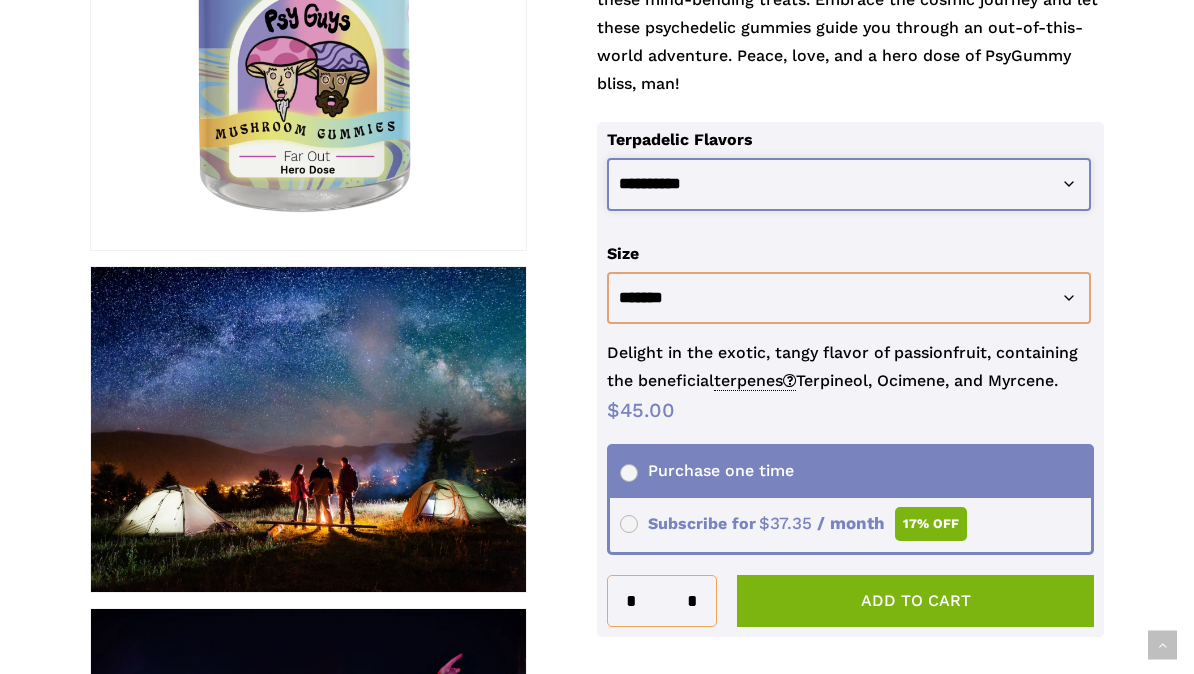 select on "**********" 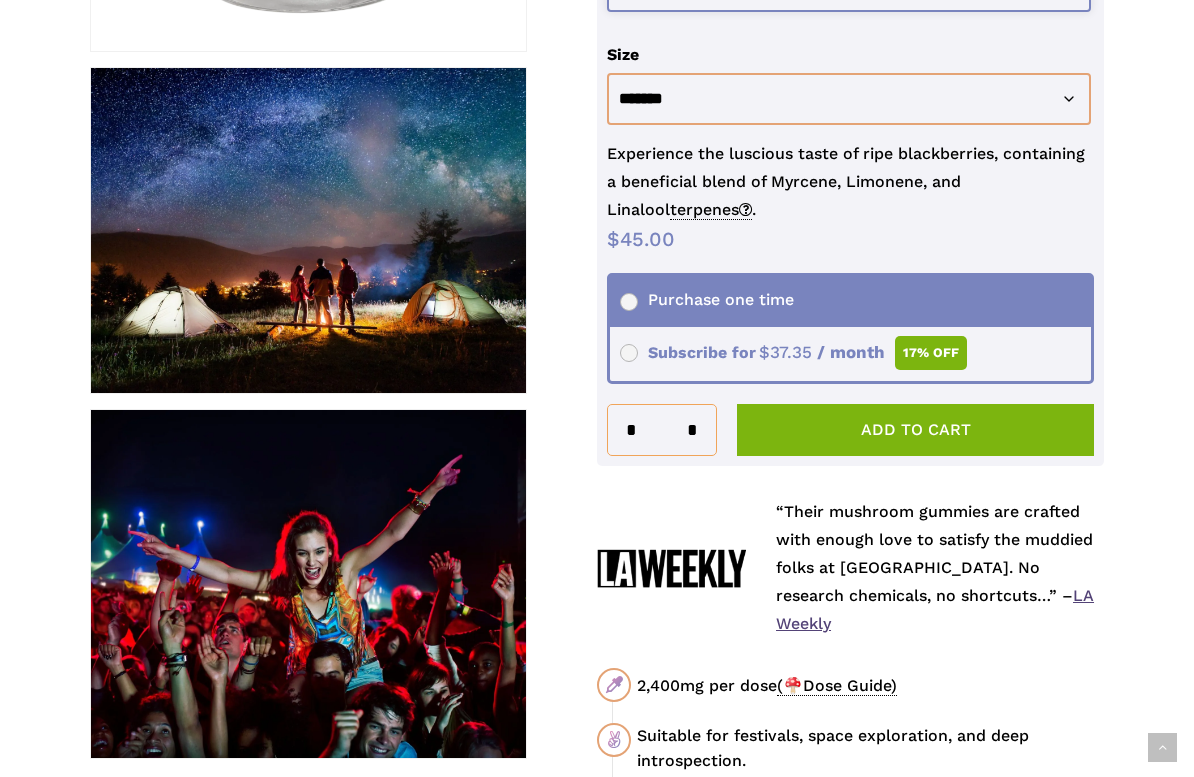 scroll, scrollTop: 713, scrollLeft: 0, axis: vertical 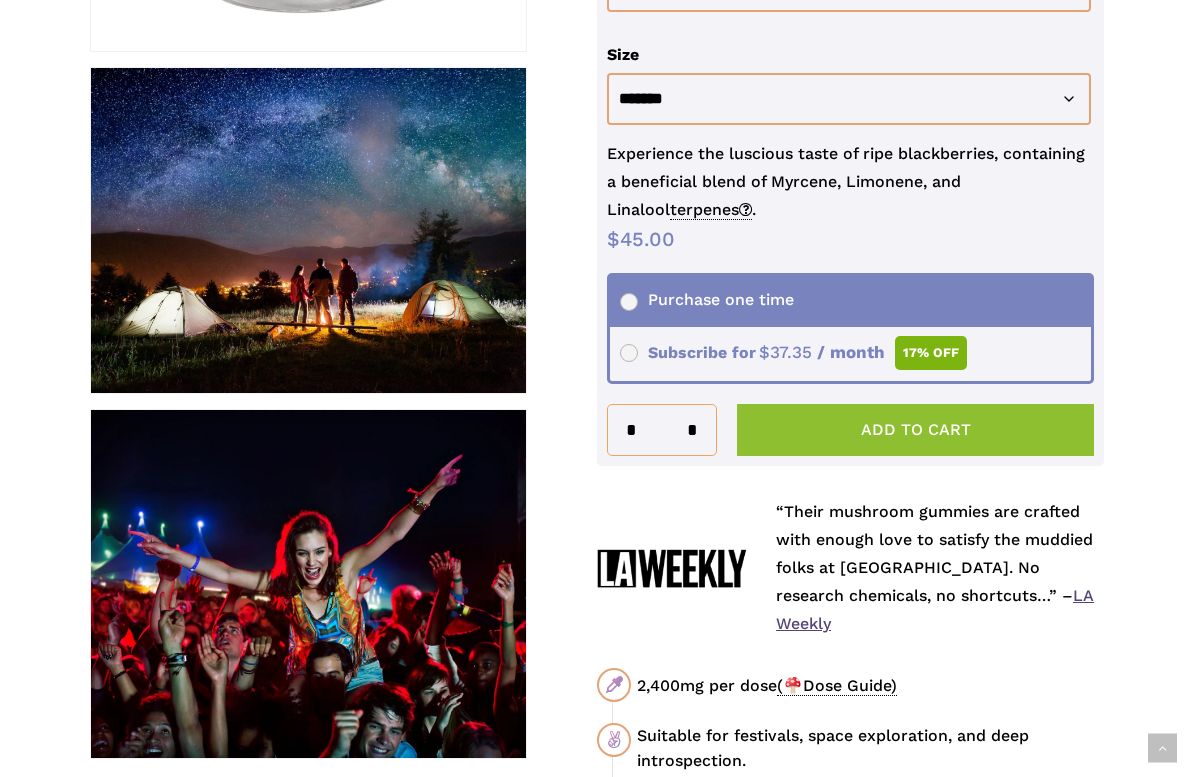 click on "Add to cart" 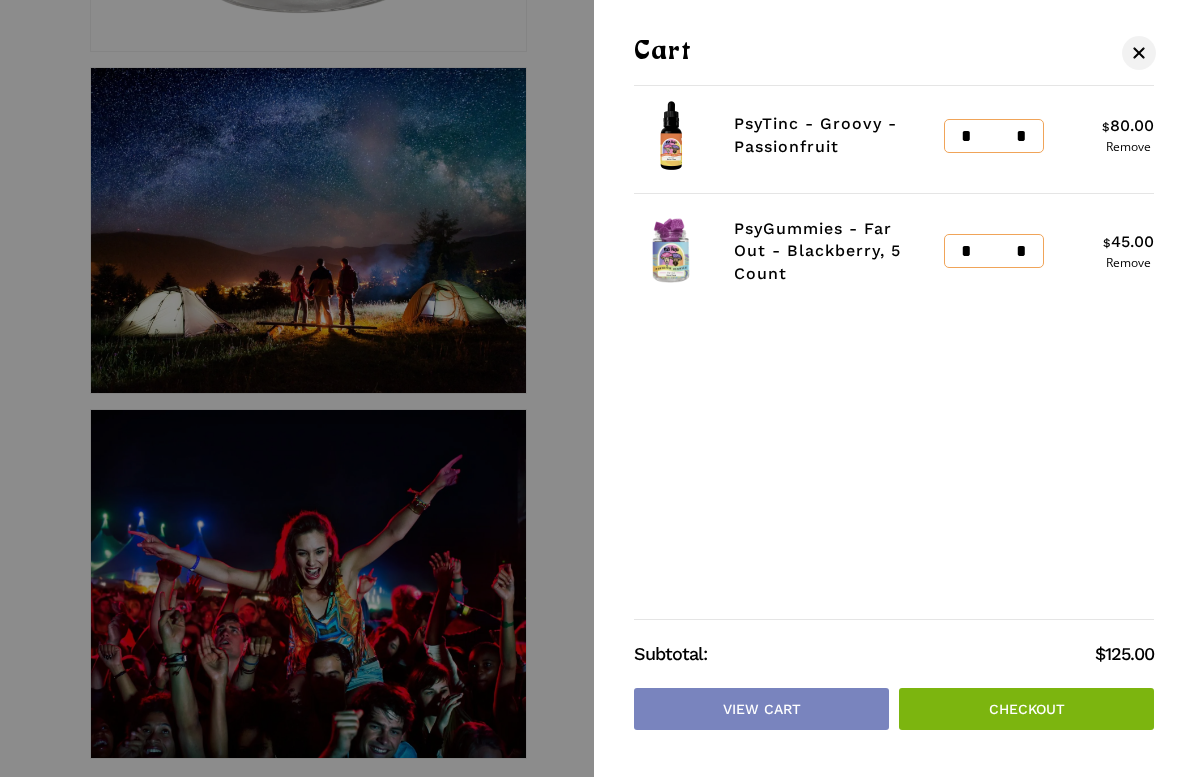 click at bounding box center [597, 388] 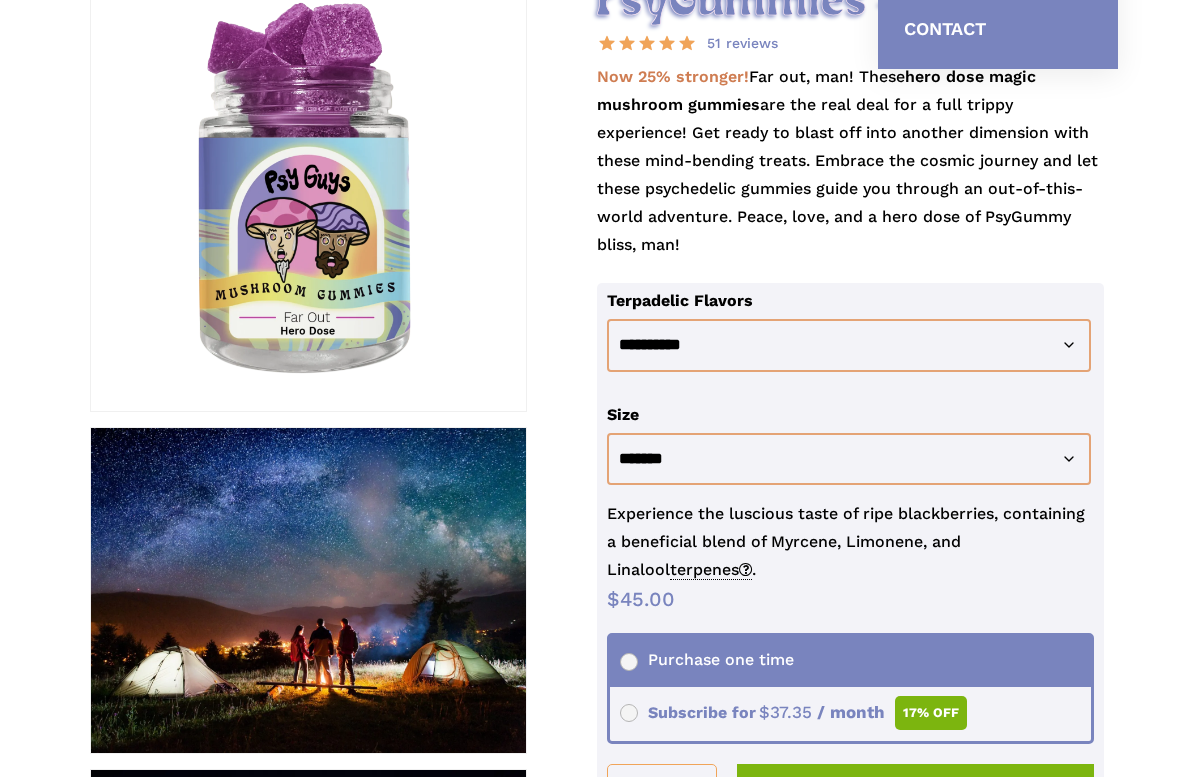 scroll, scrollTop: 415, scrollLeft: 0, axis: vertical 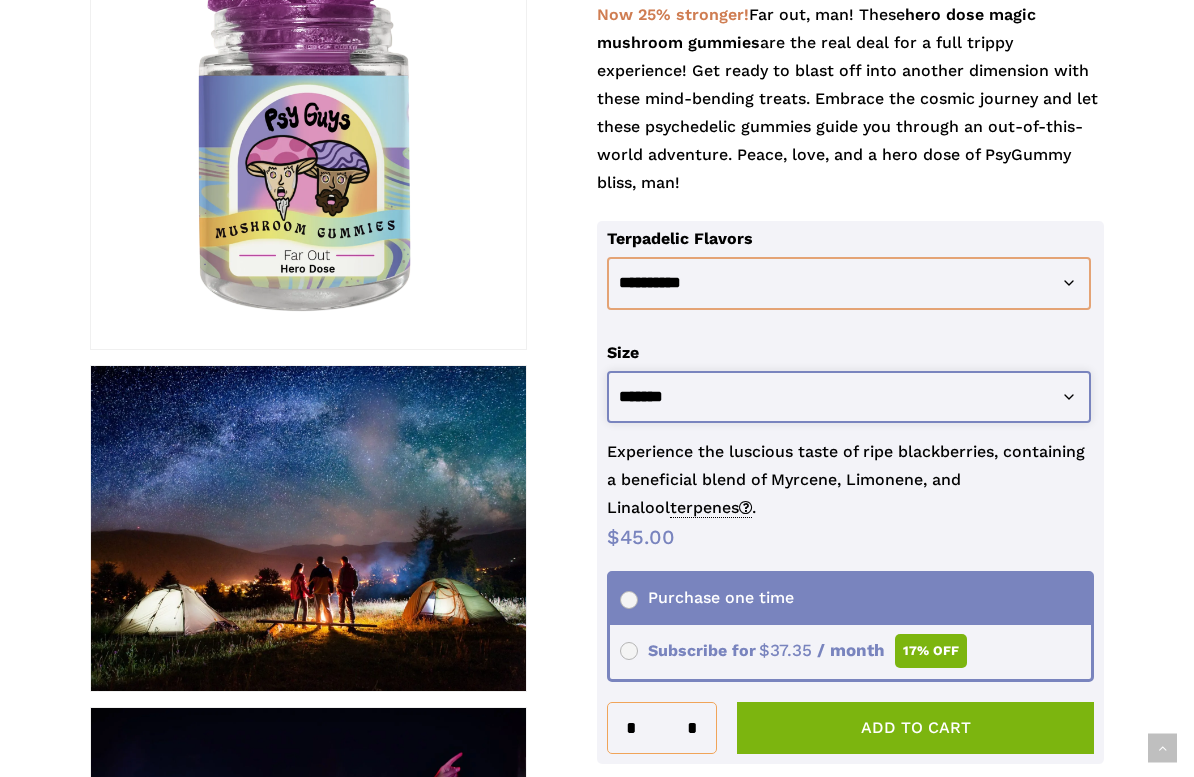 select on "********" 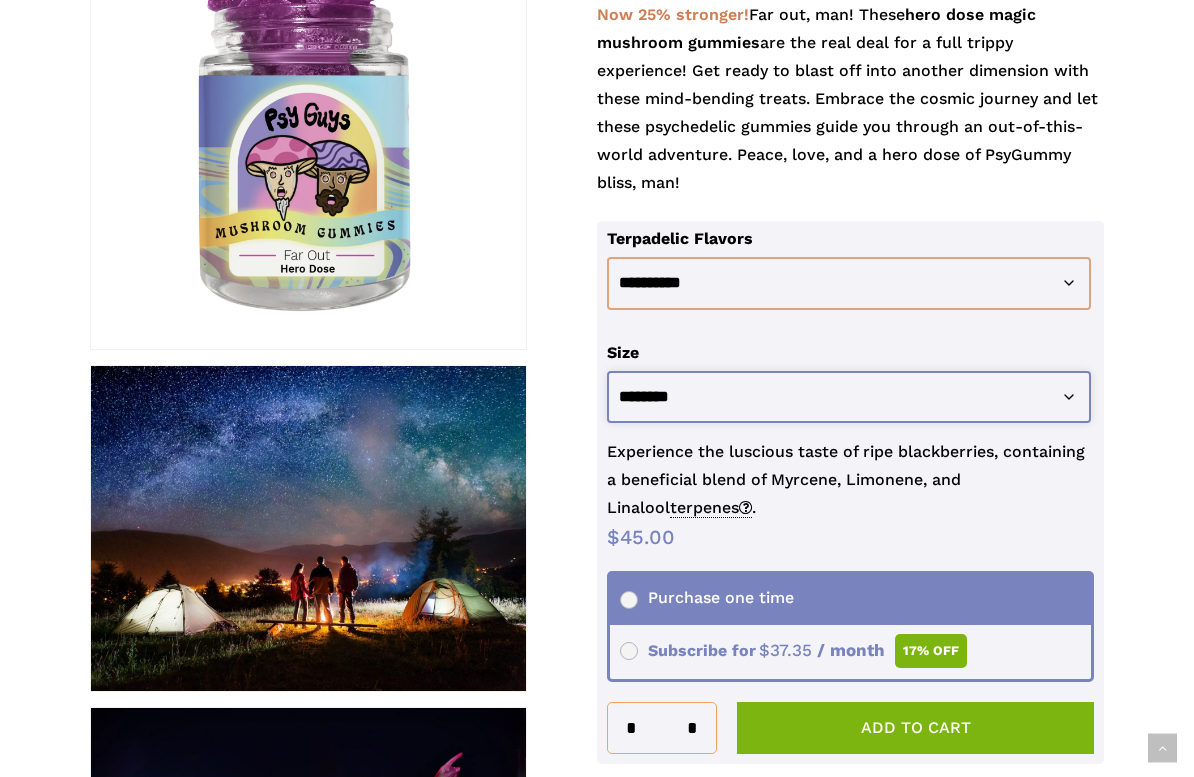 select on "**********" 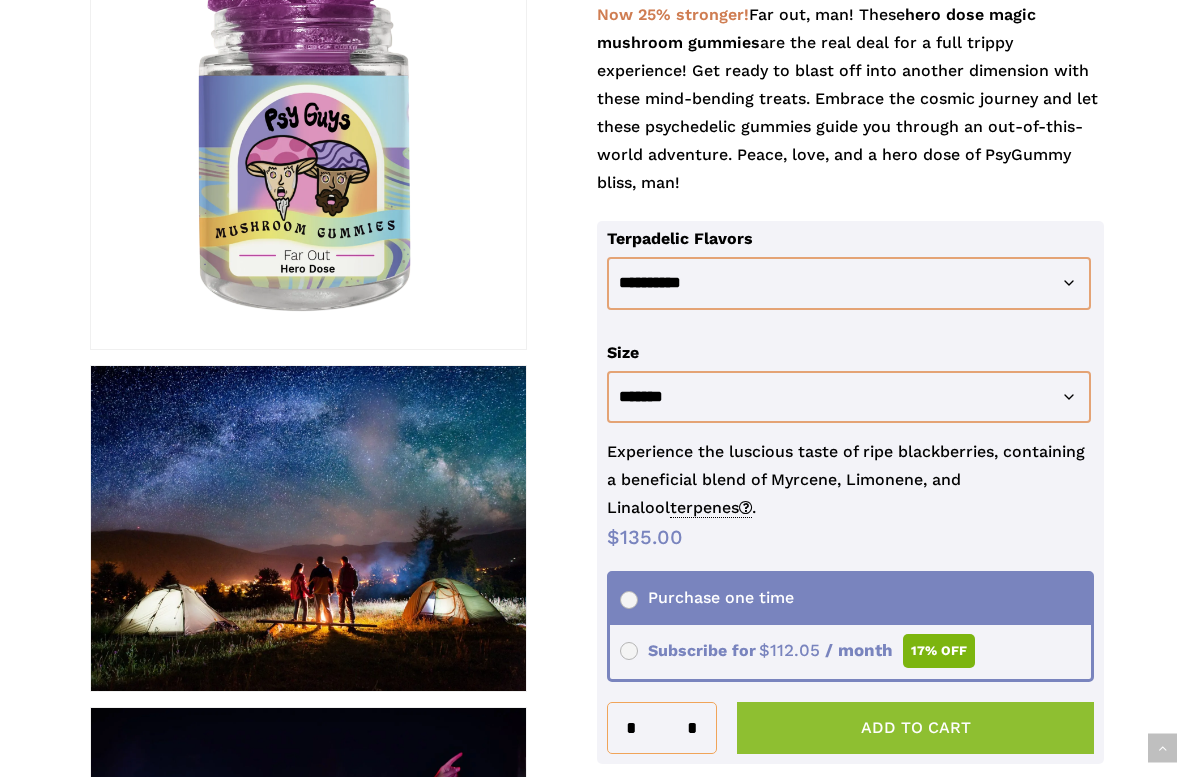 click on "Add to cart" 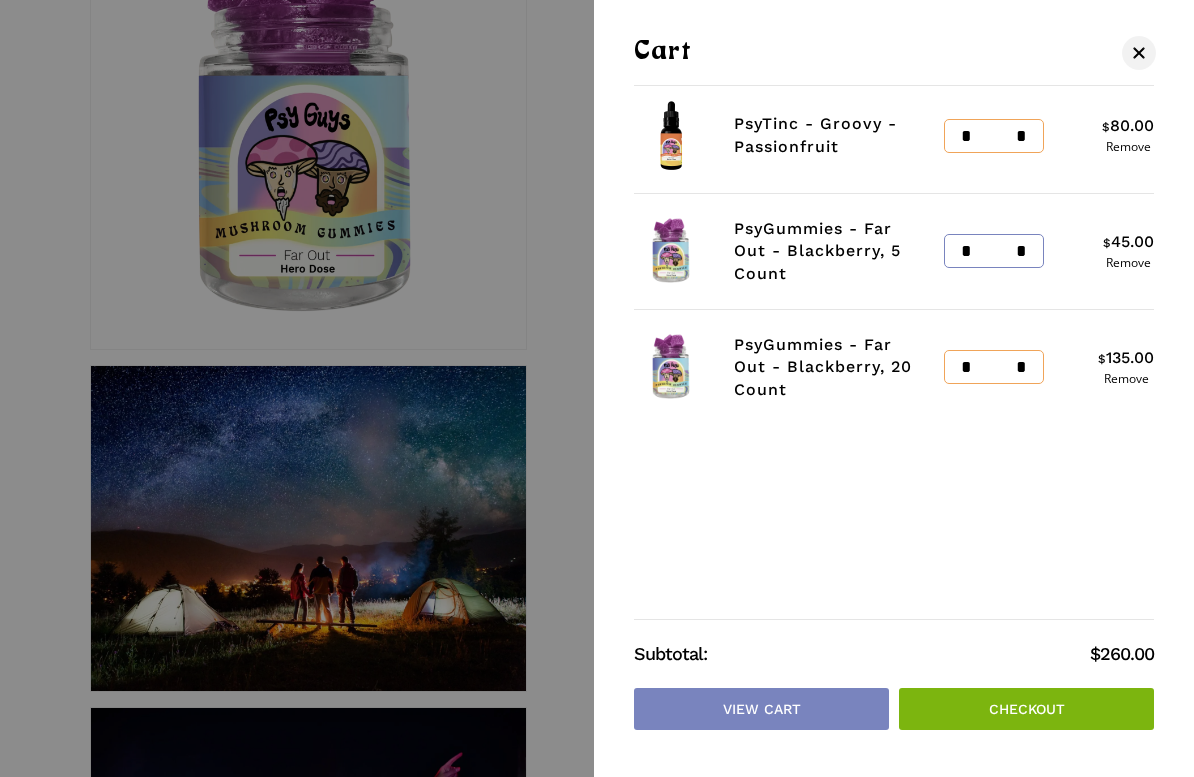 click on "*" at bounding box center (961, 251) 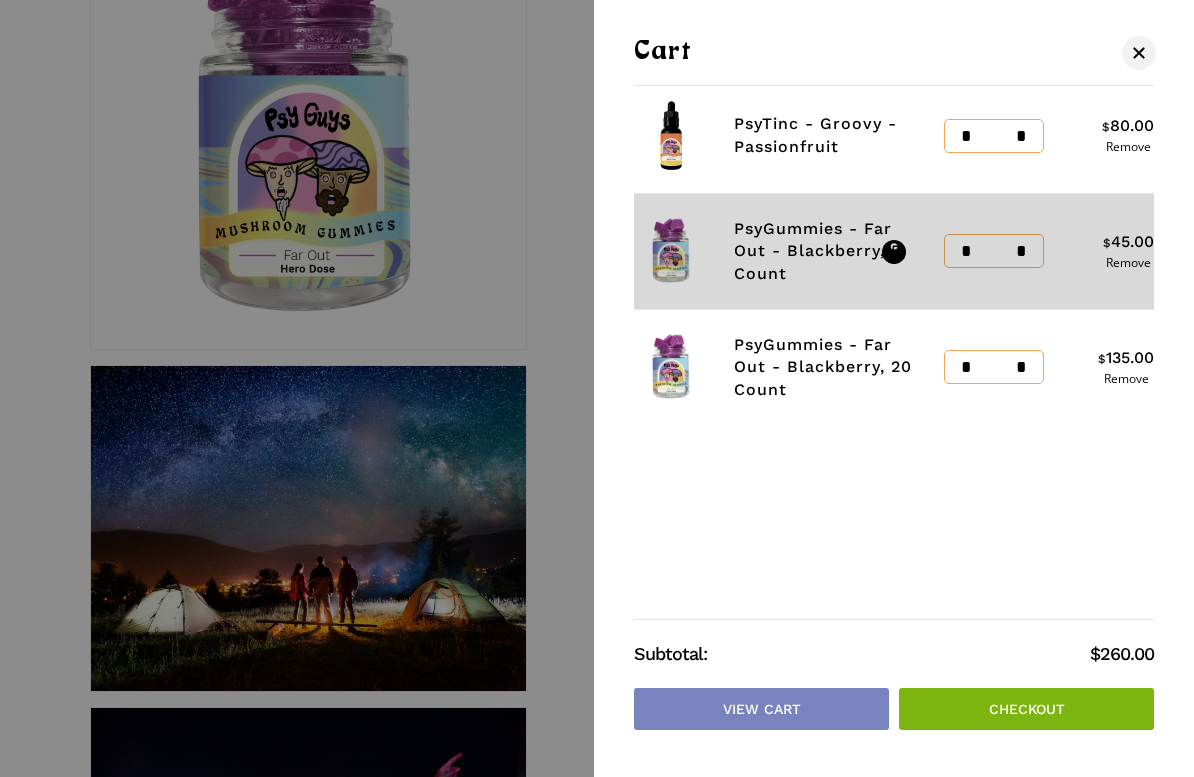 click on "PsyTinc - Groovy - Passionfruit
* 	 PsyTinc - Groovy quantity
*
*
$ 80.00 Remove
PsyGummies - Far Out - Blackberry, 5 Count
* 	 PsyGummies - Far Out quantity
*
*
$ 45.00 Remove
PsyGummies - Far Out - Blackberry, 20 Count
* 	 PsyGummies - Far Out quantity
*
*
$ 135.00 Remove
Subtotal:   $ 260.00
View cart Checkout" at bounding box center [894, 404] 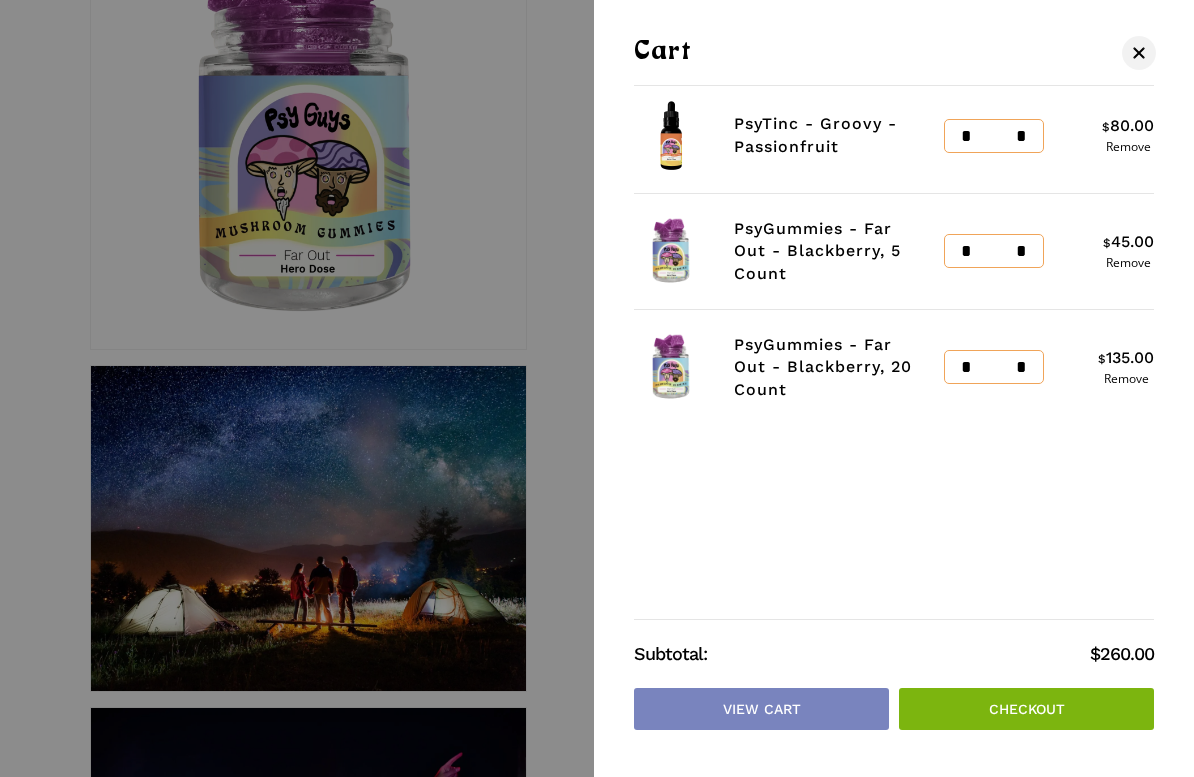 click on "*" at bounding box center [961, 251] 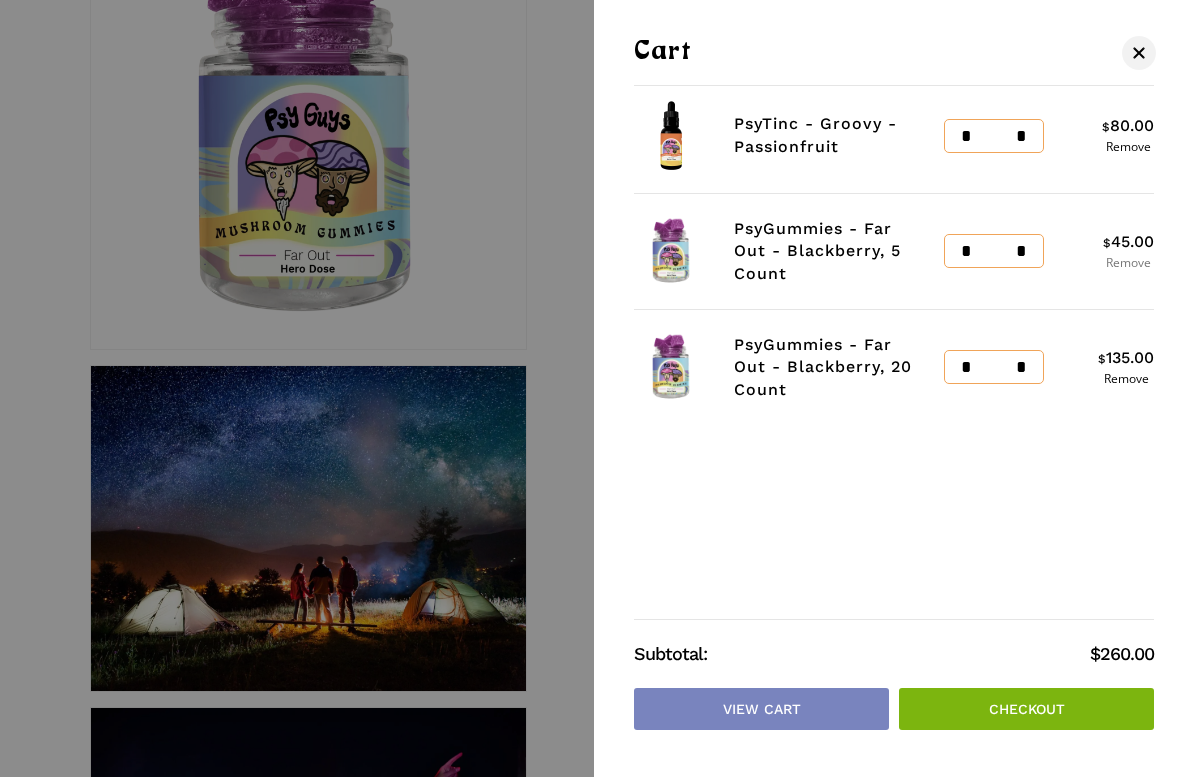click on "Remove" at bounding box center (1128, 263) 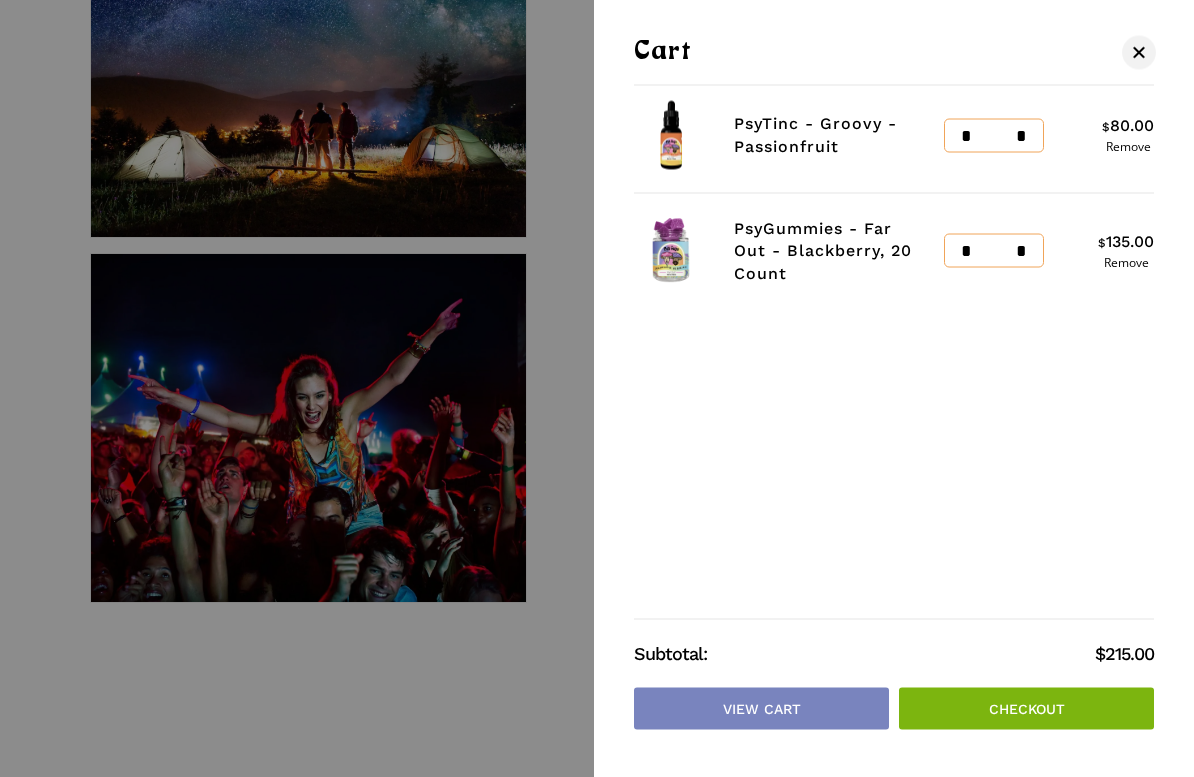 scroll, scrollTop: 869, scrollLeft: 0, axis: vertical 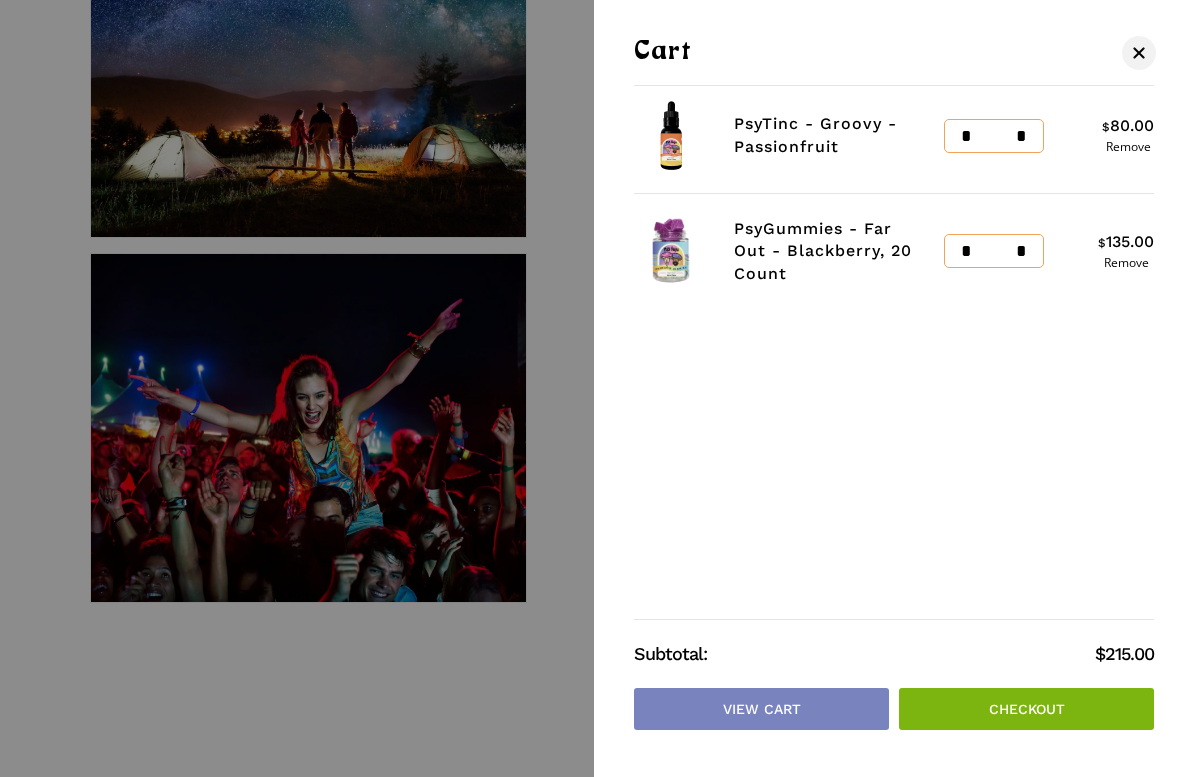click on "Checkout" at bounding box center [1026, 709] 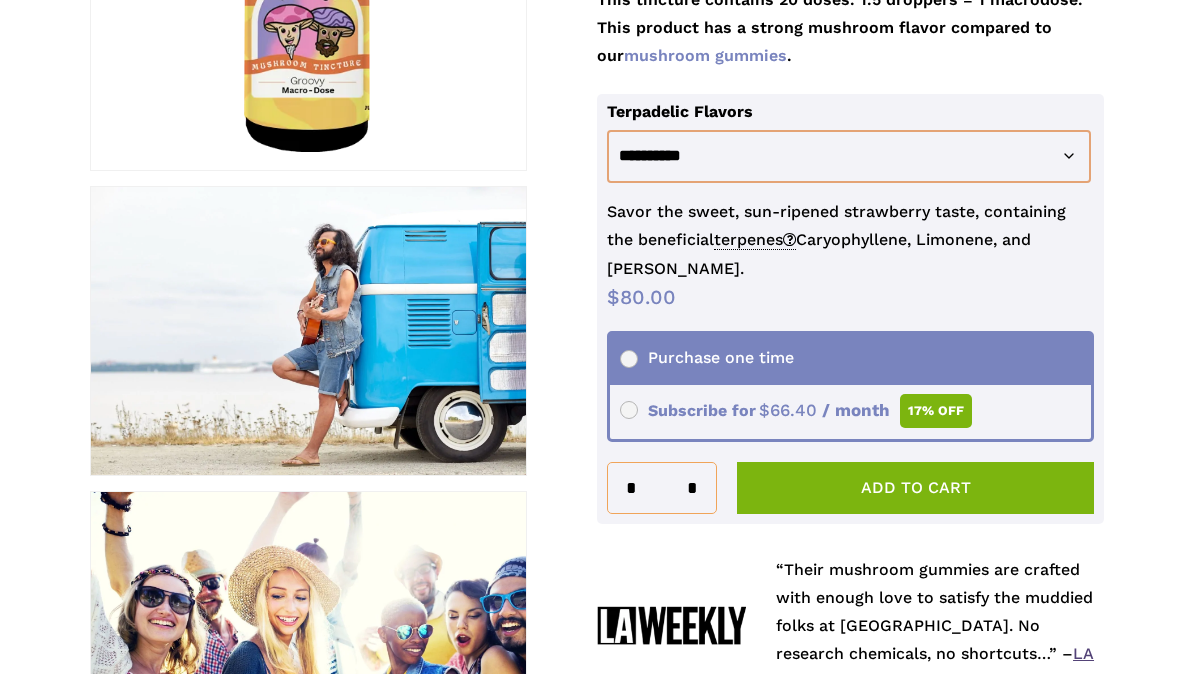 scroll, scrollTop: 302, scrollLeft: 0, axis: vertical 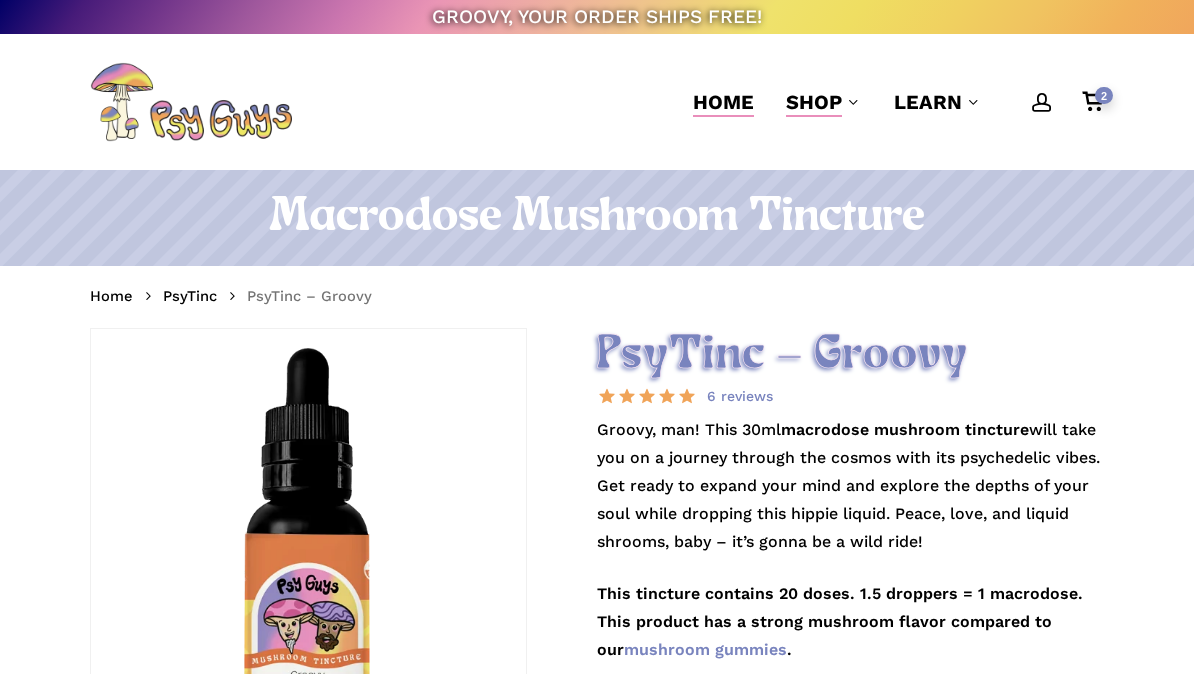 click on "Home" at bounding box center (723, 102) 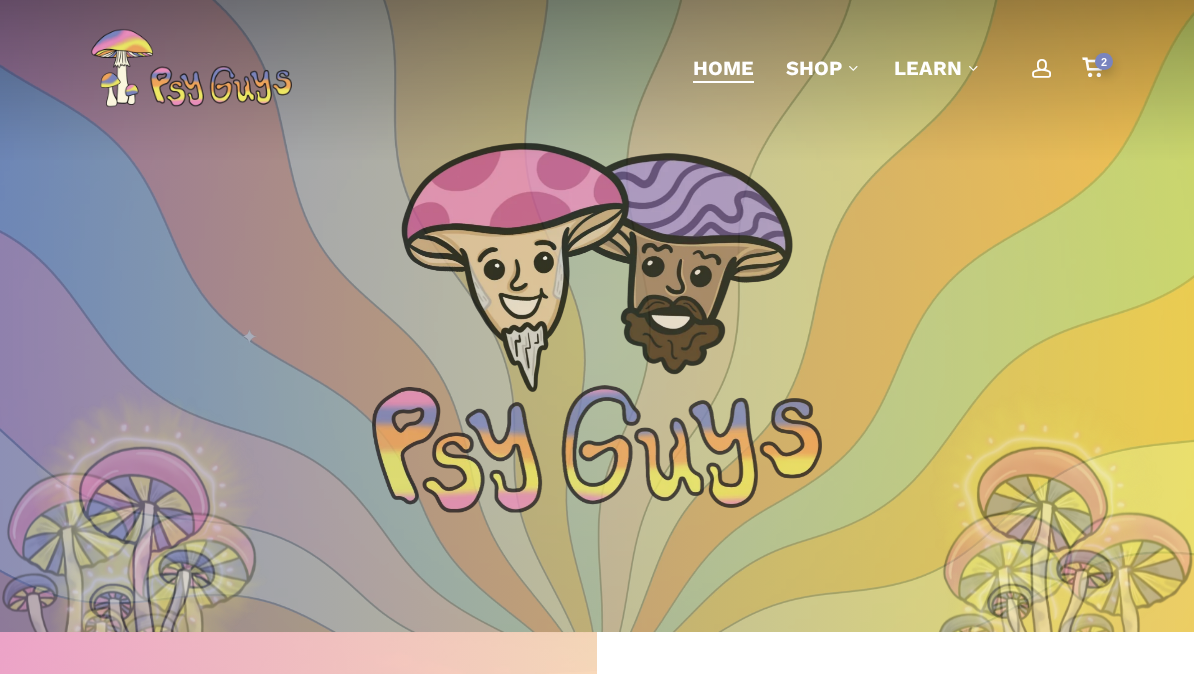 scroll, scrollTop: 0, scrollLeft: 0, axis: both 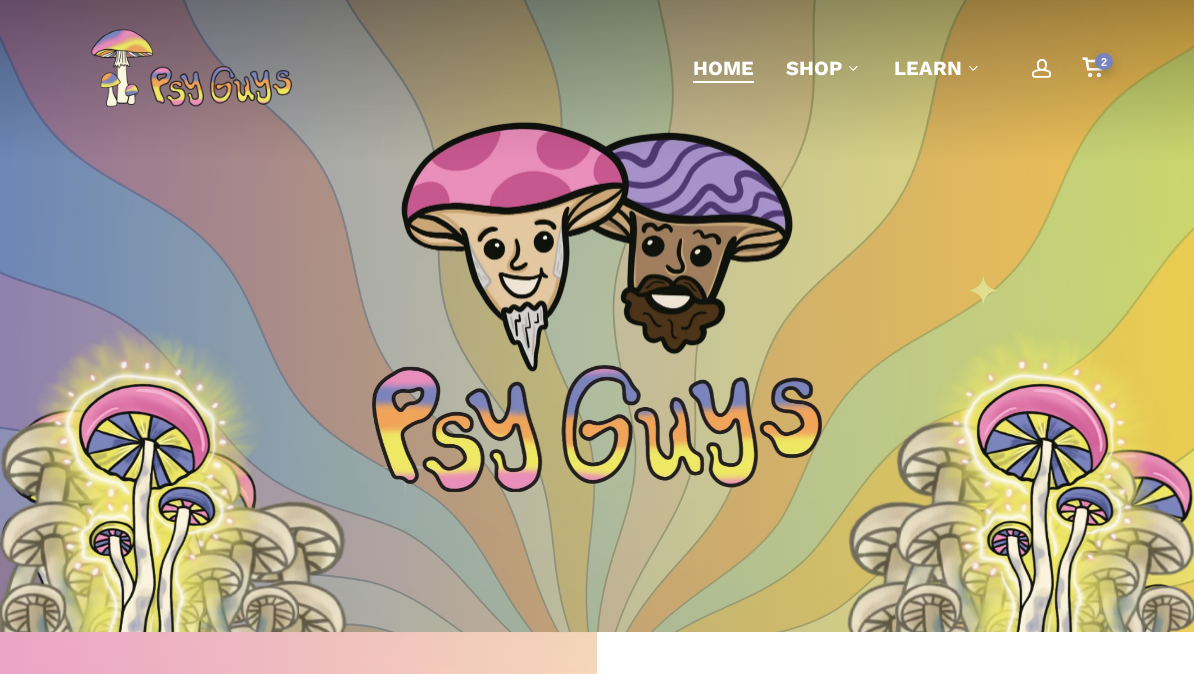 click at bounding box center (597, 246) 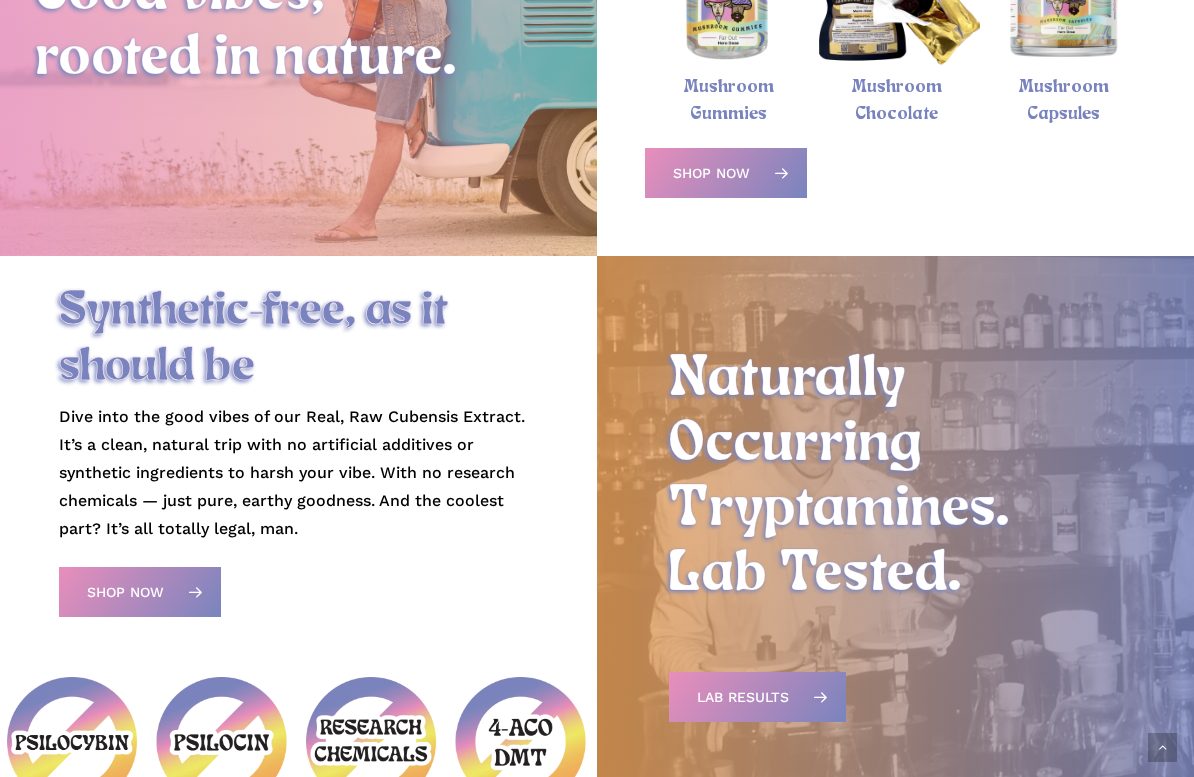 scroll, scrollTop: 883, scrollLeft: 0, axis: vertical 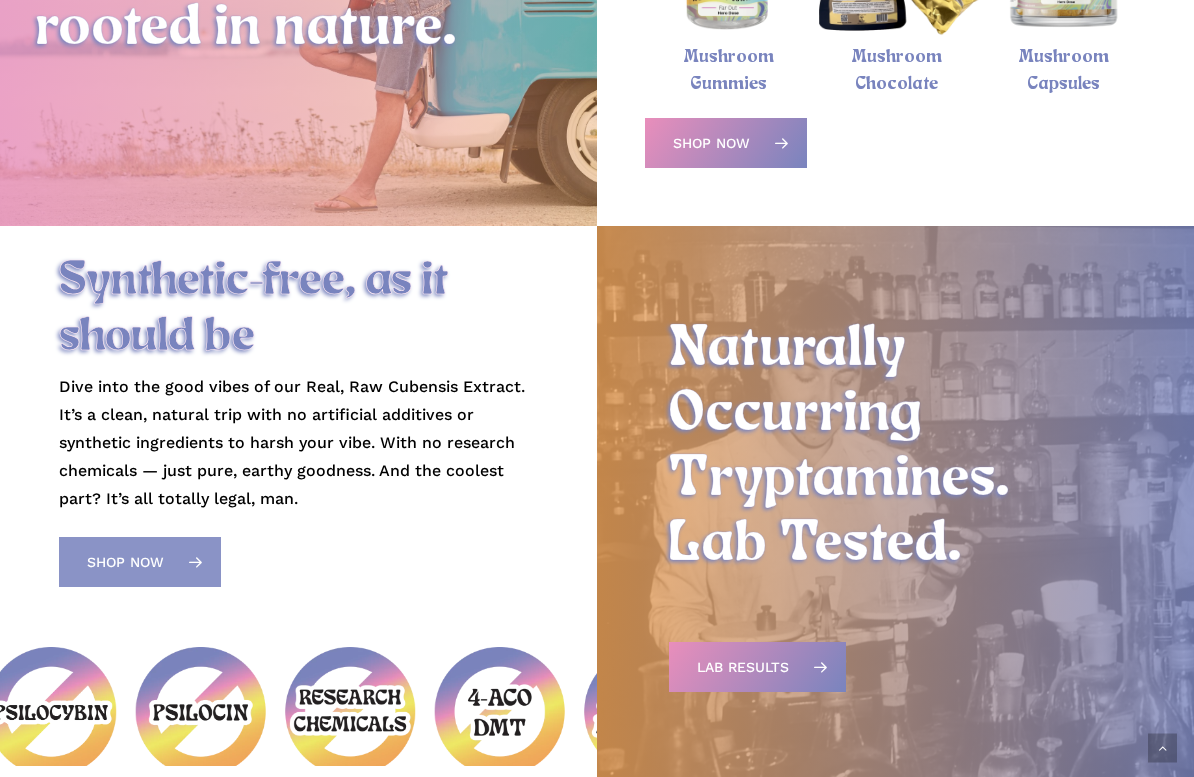 click on "Shop Now" at bounding box center [140, 562] 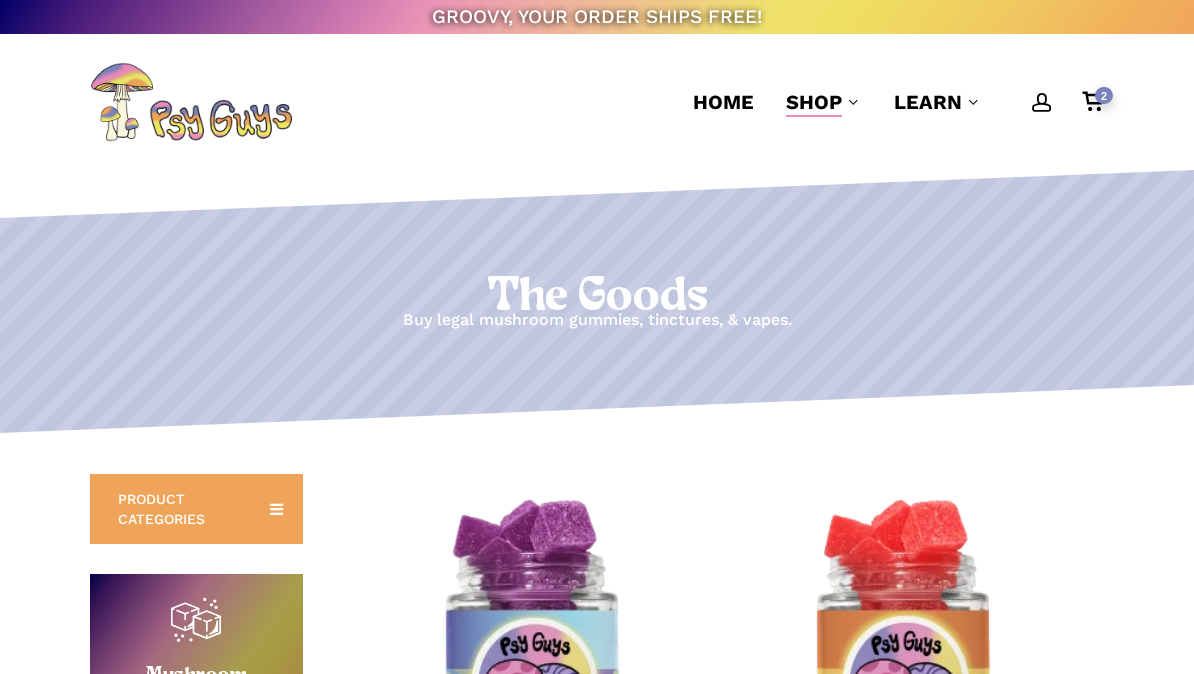scroll, scrollTop: 0, scrollLeft: 0, axis: both 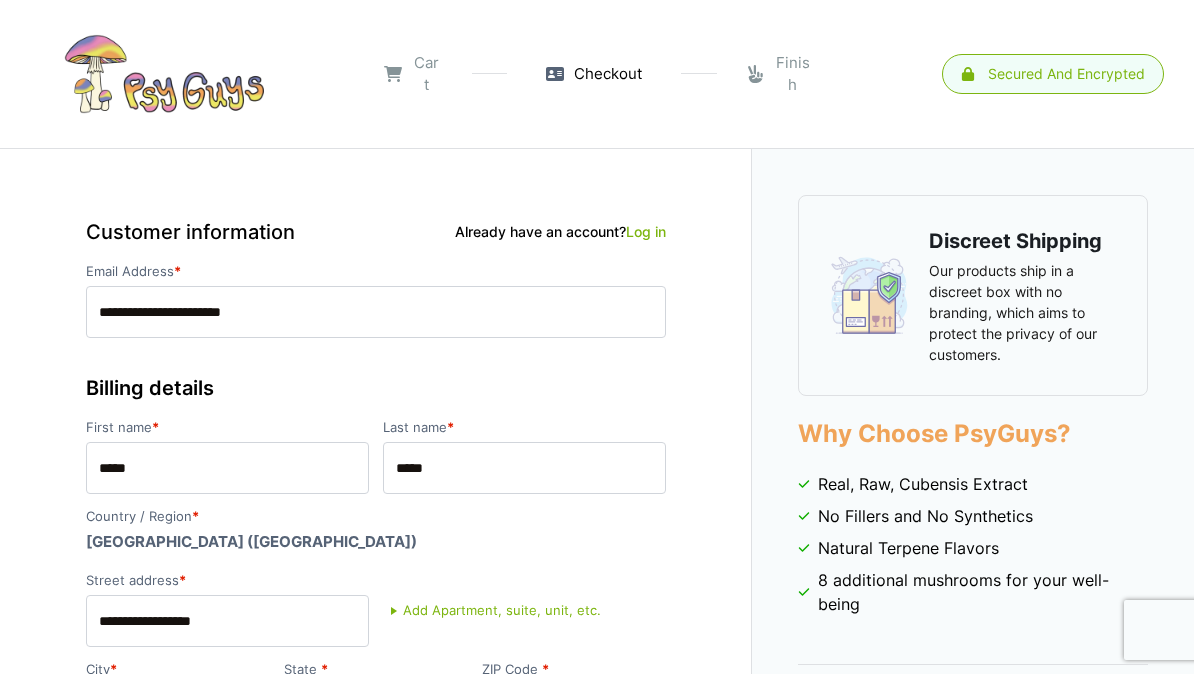 select on "**" 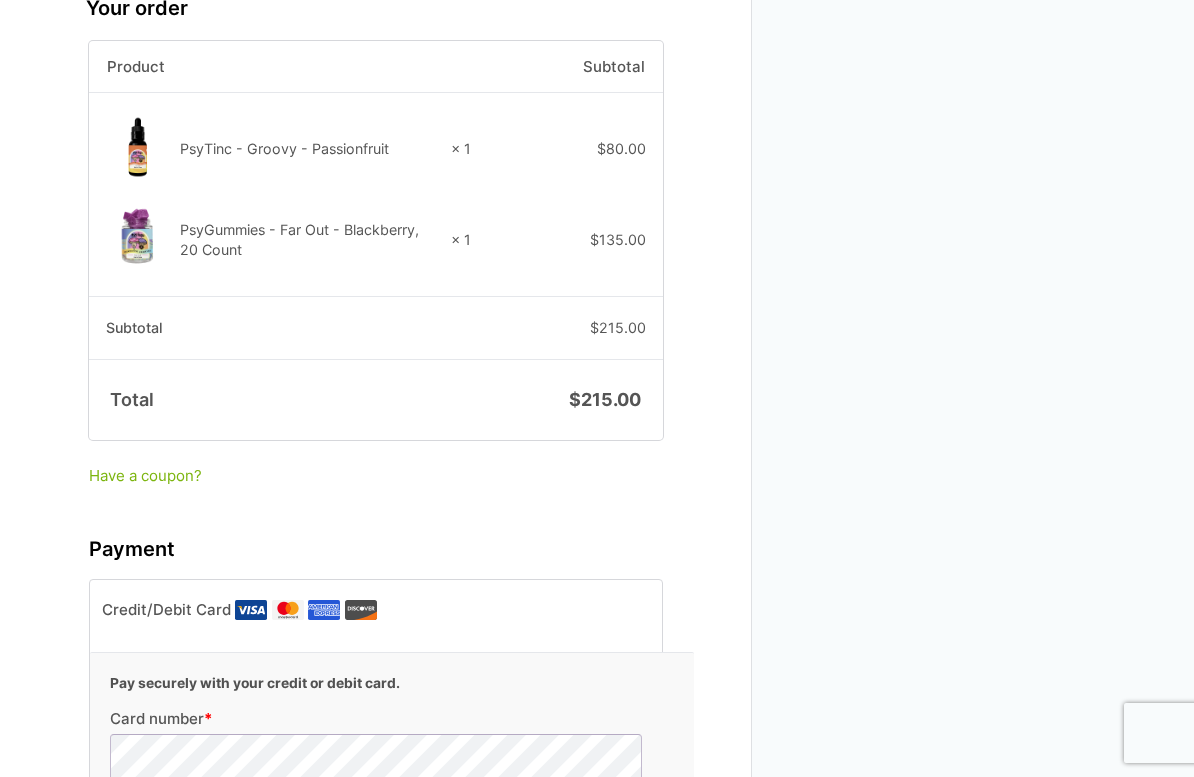 scroll, scrollTop: 1709, scrollLeft: 0, axis: vertical 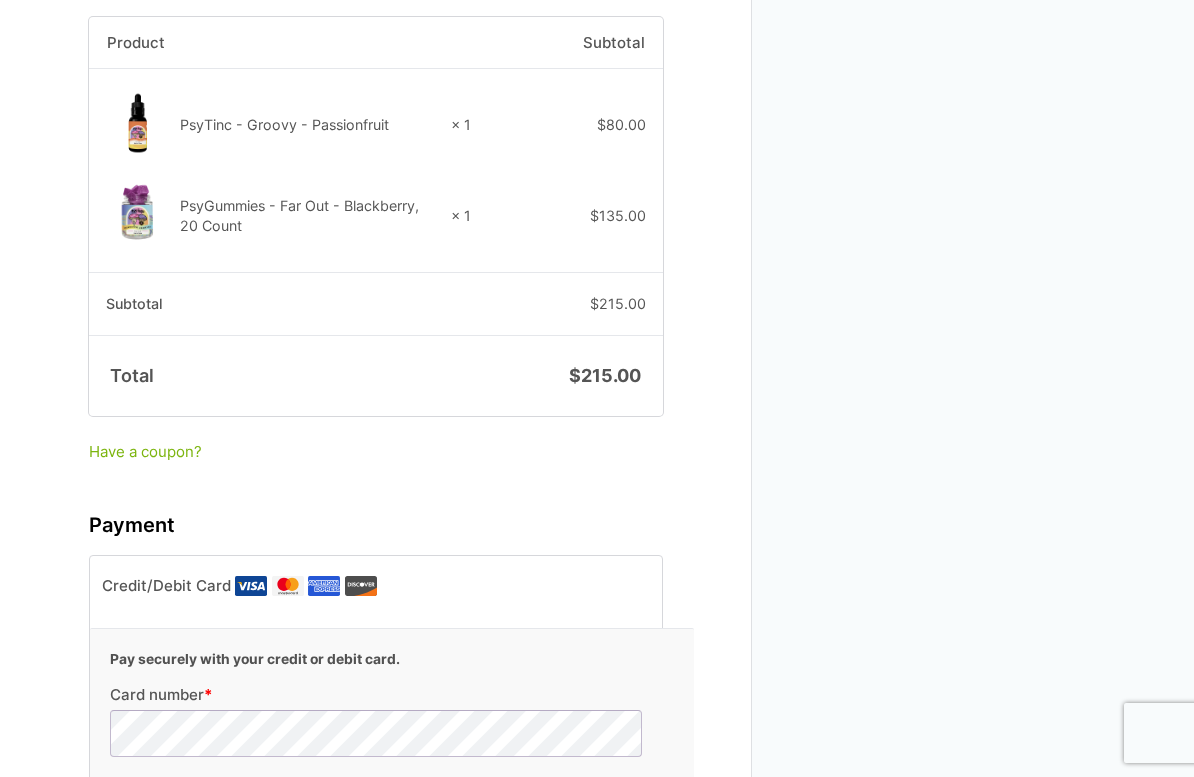 click on "Have a coupon?" at bounding box center [376, 452] 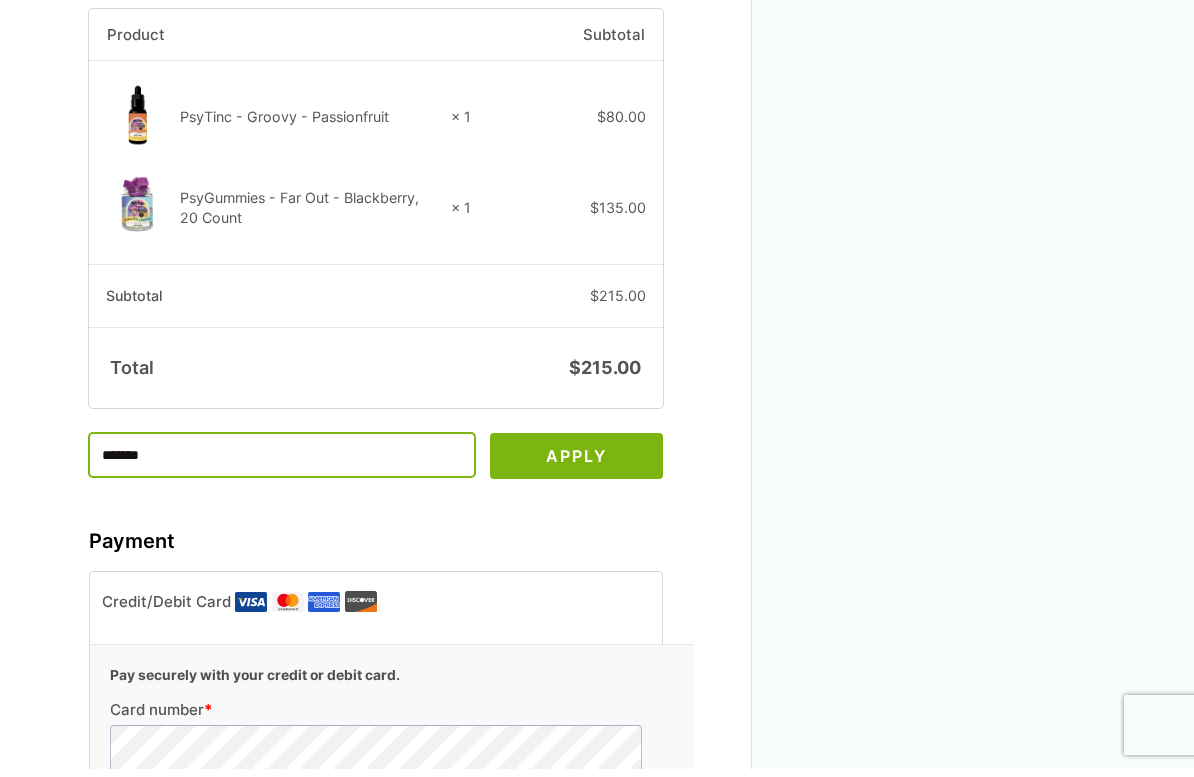 click on "Place Order  $215.00" at bounding box center [376, 1047] 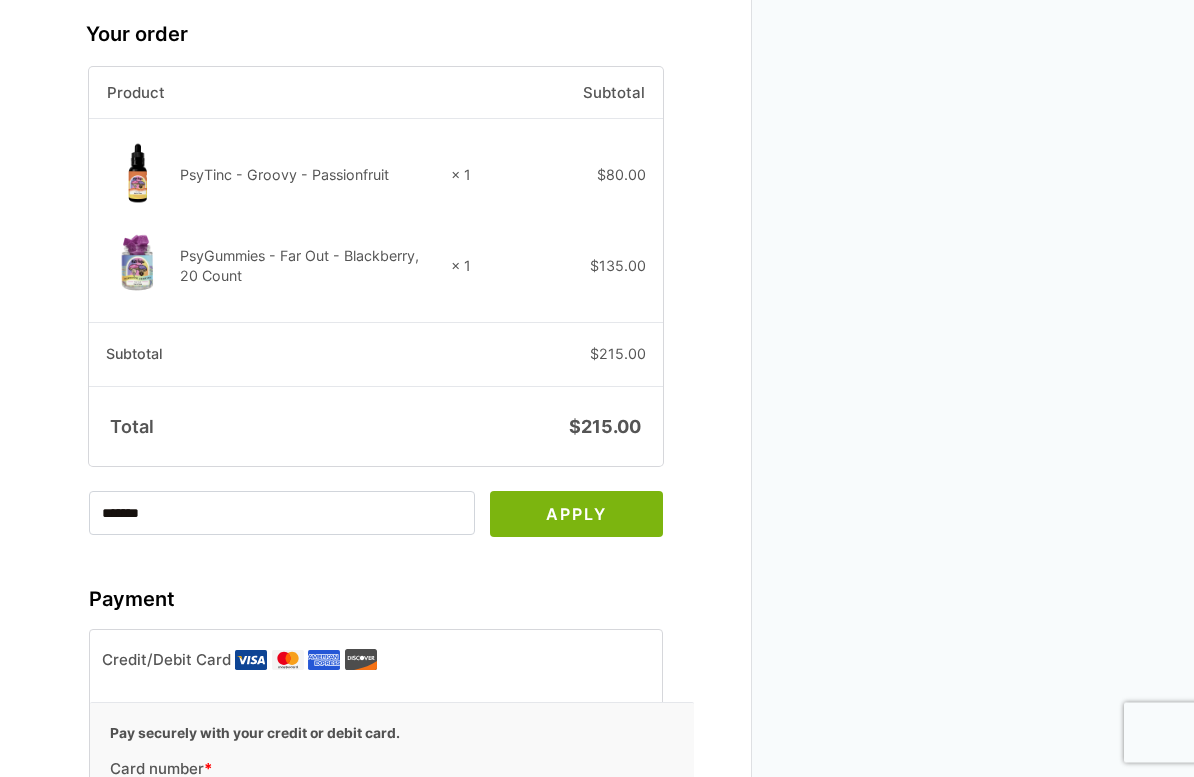 scroll, scrollTop: 1836, scrollLeft: 0, axis: vertical 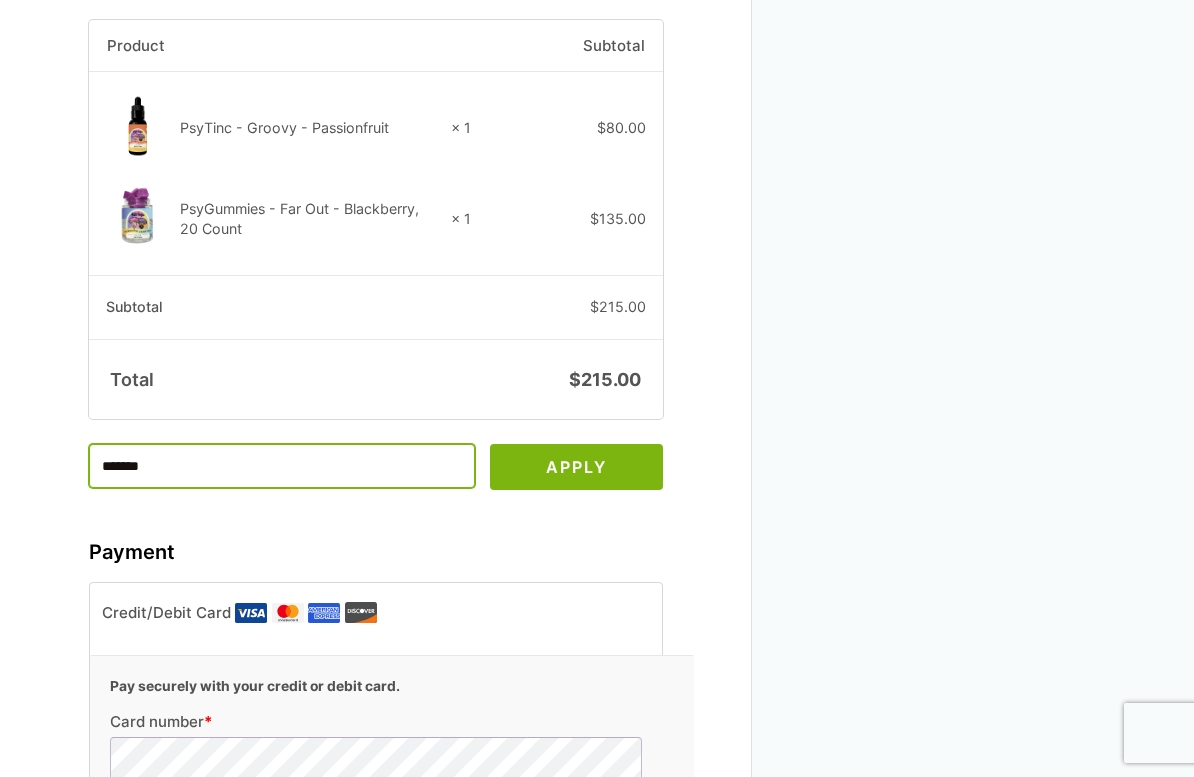click on "*******" at bounding box center (282, 466) 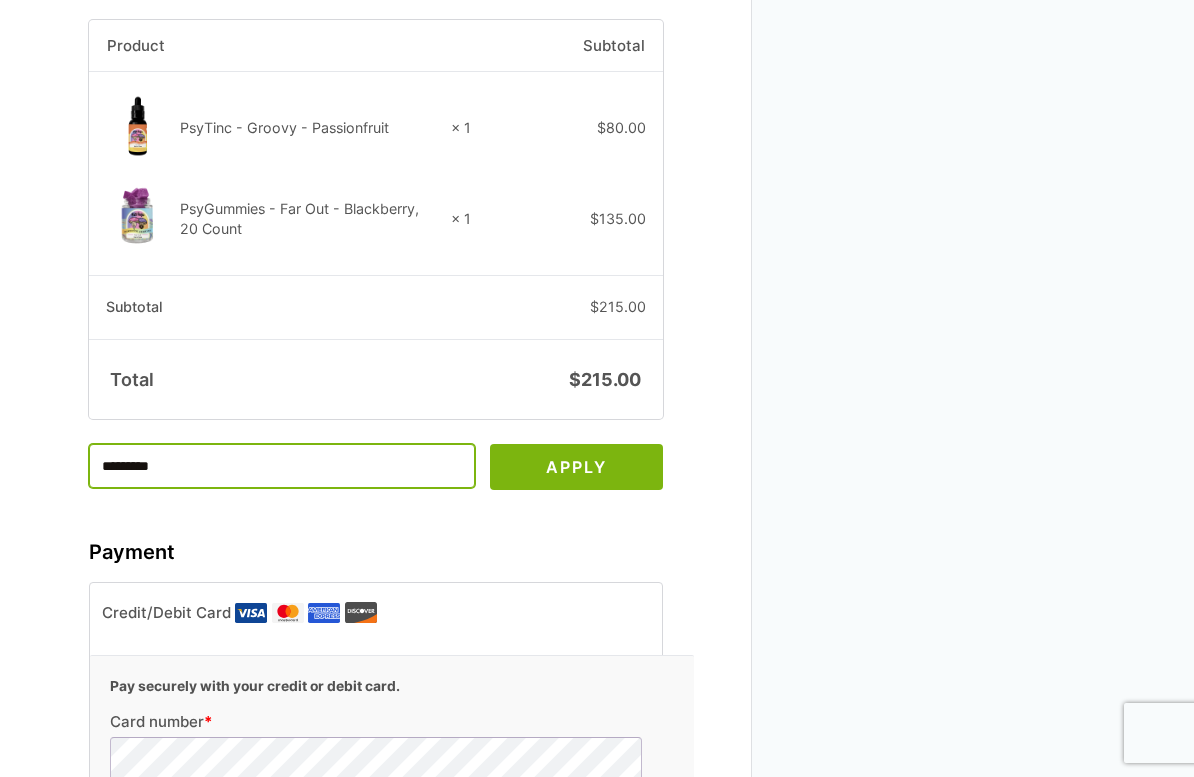 click on "Place Order  $215.00" at bounding box center [376, 1050] 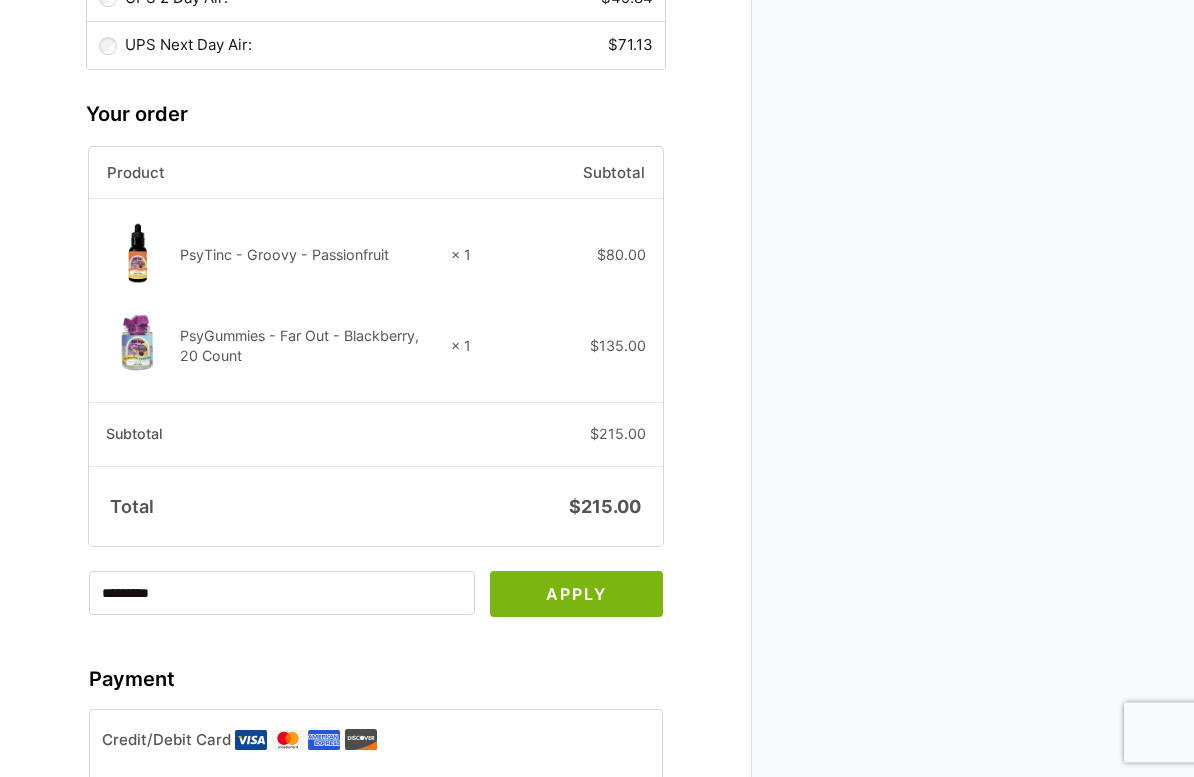 scroll, scrollTop: 1716, scrollLeft: 0, axis: vertical 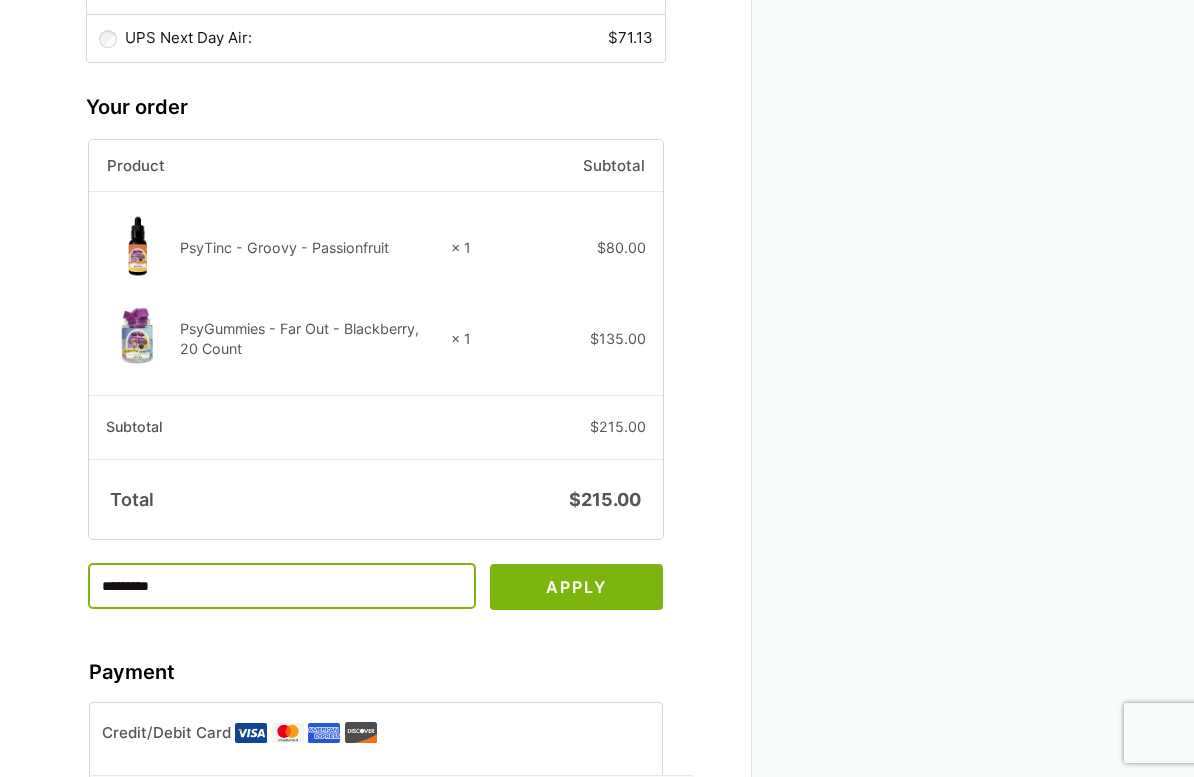 click on "*********" at bounding box center [282, 586] 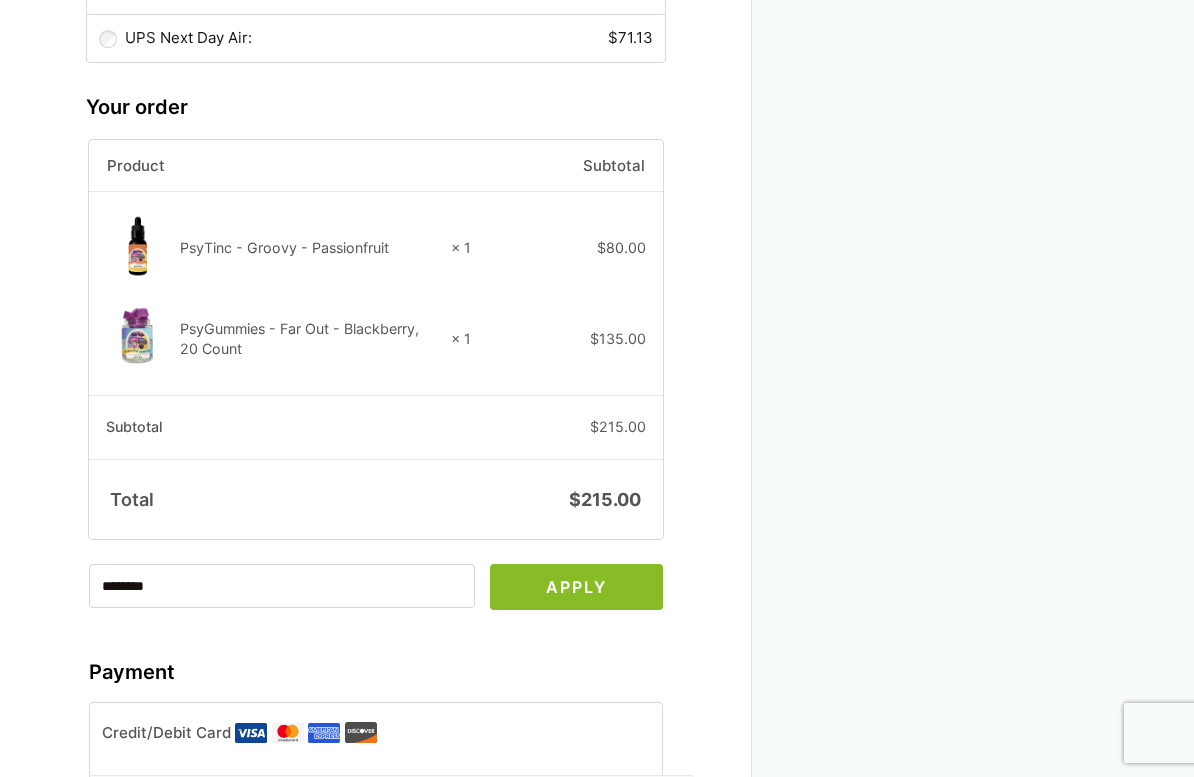 type on "********" 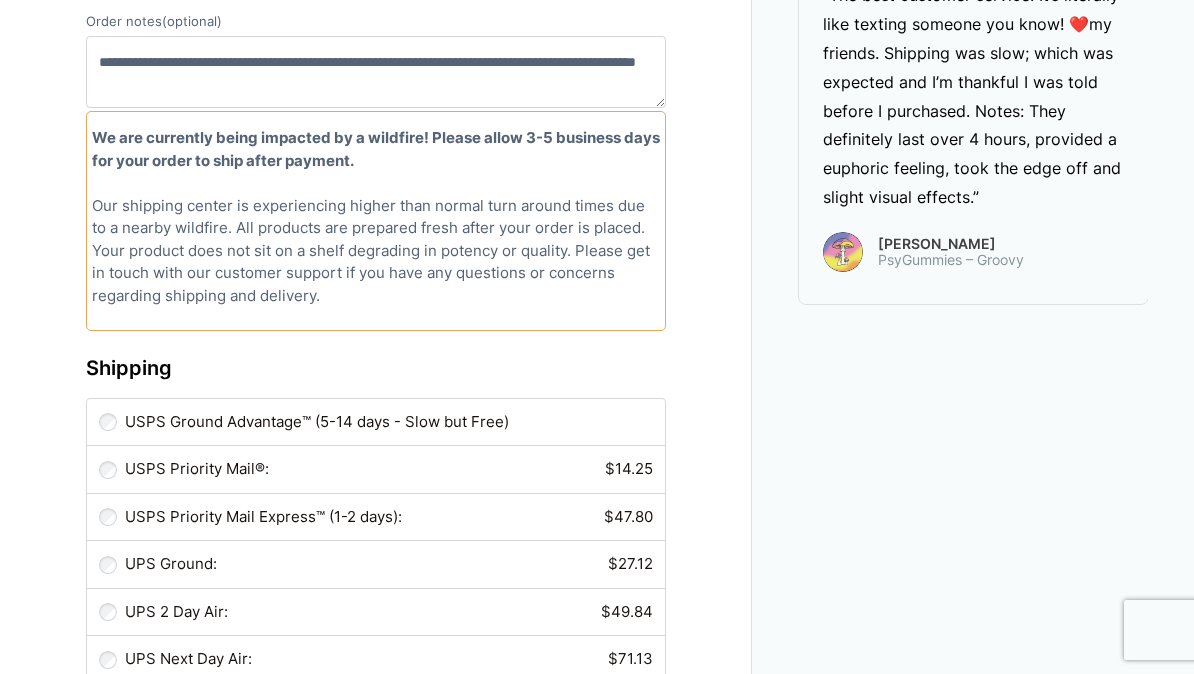scroll, scrollTop: 1305, scrollLeft: 0, axis: vertical 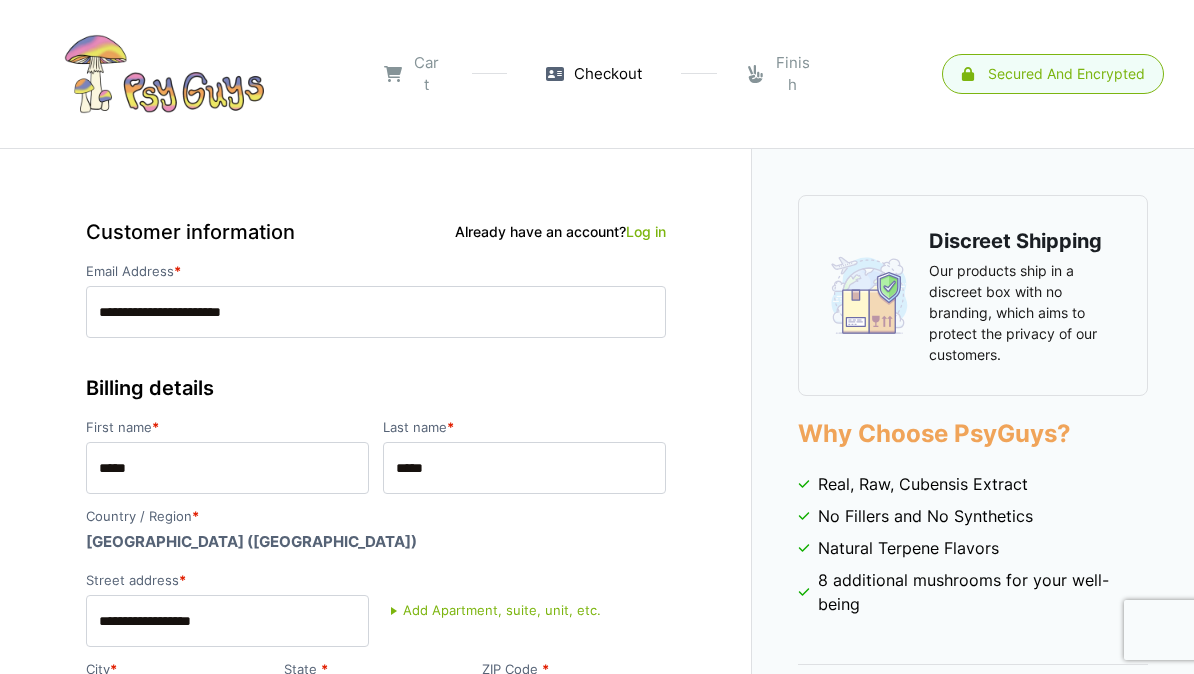 select on "**" 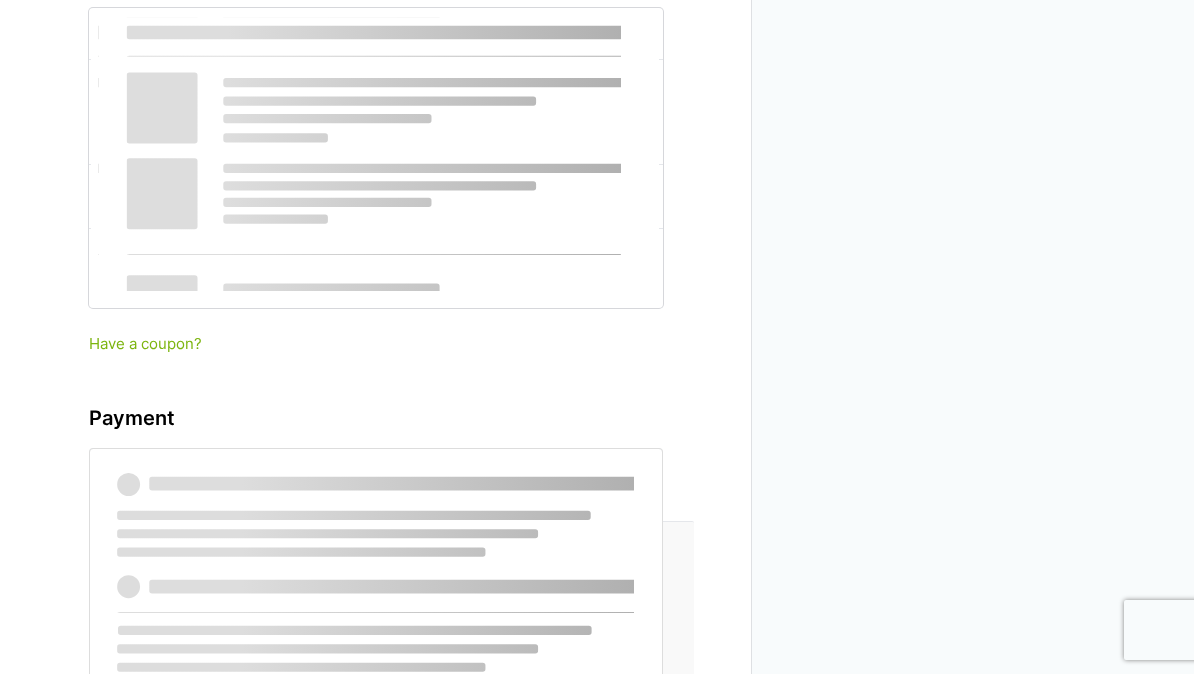 scroll, scrollTop: 0, scrollLeft: 0, axis: both 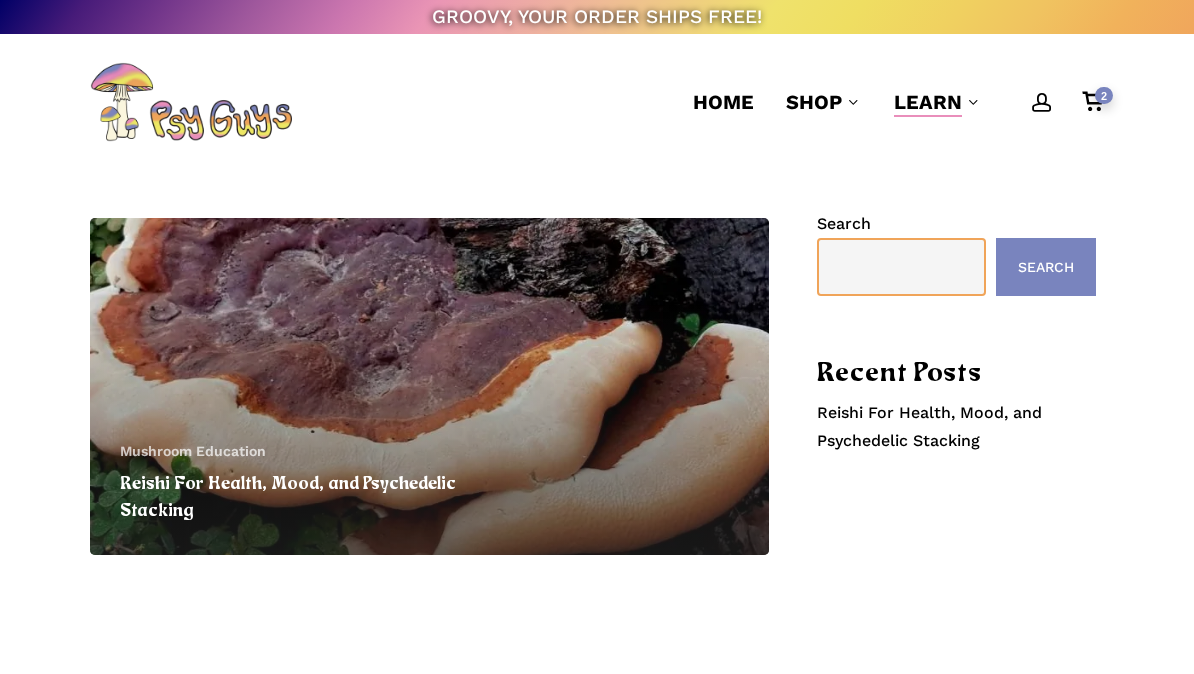 click at bounding box center (191, 102) 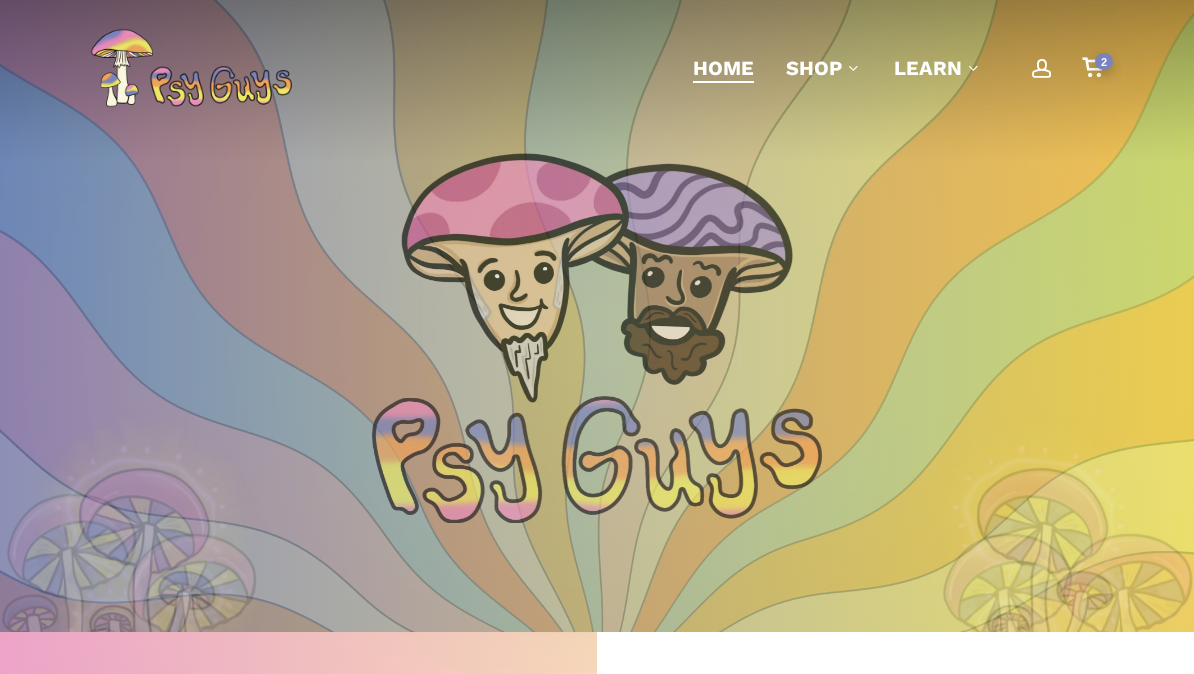 scroll, scrollTop: 0, scrollLeft: 0, axis: both 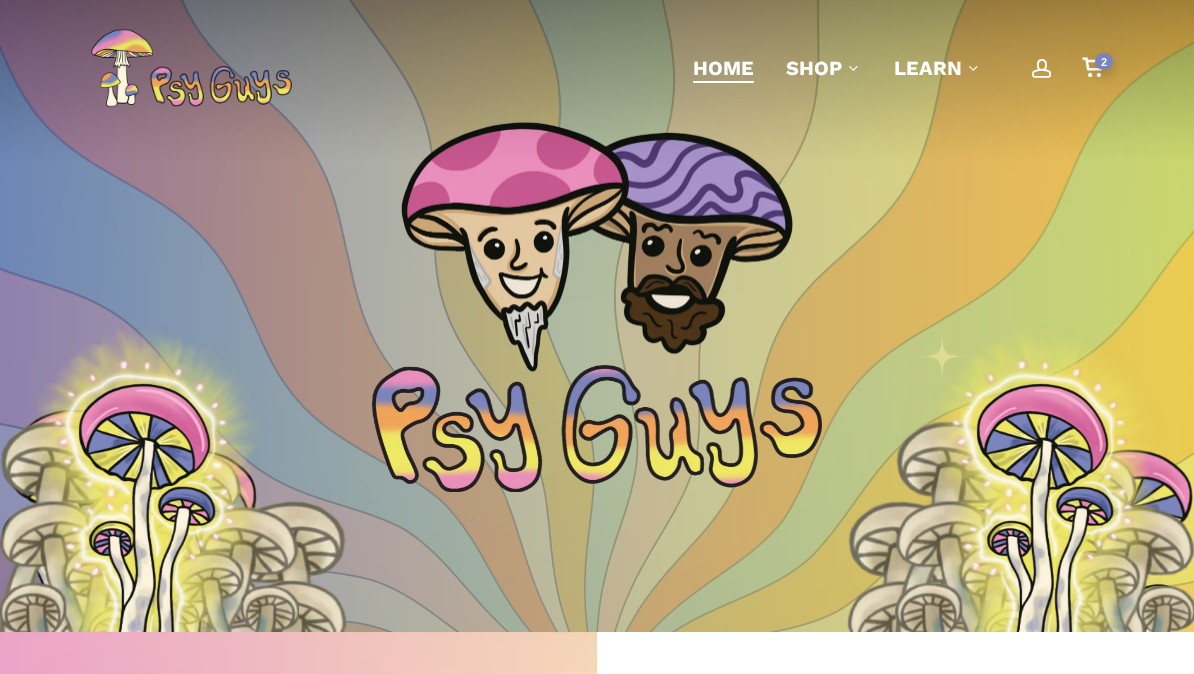 click on "account" at bounding box center (1042, 68) 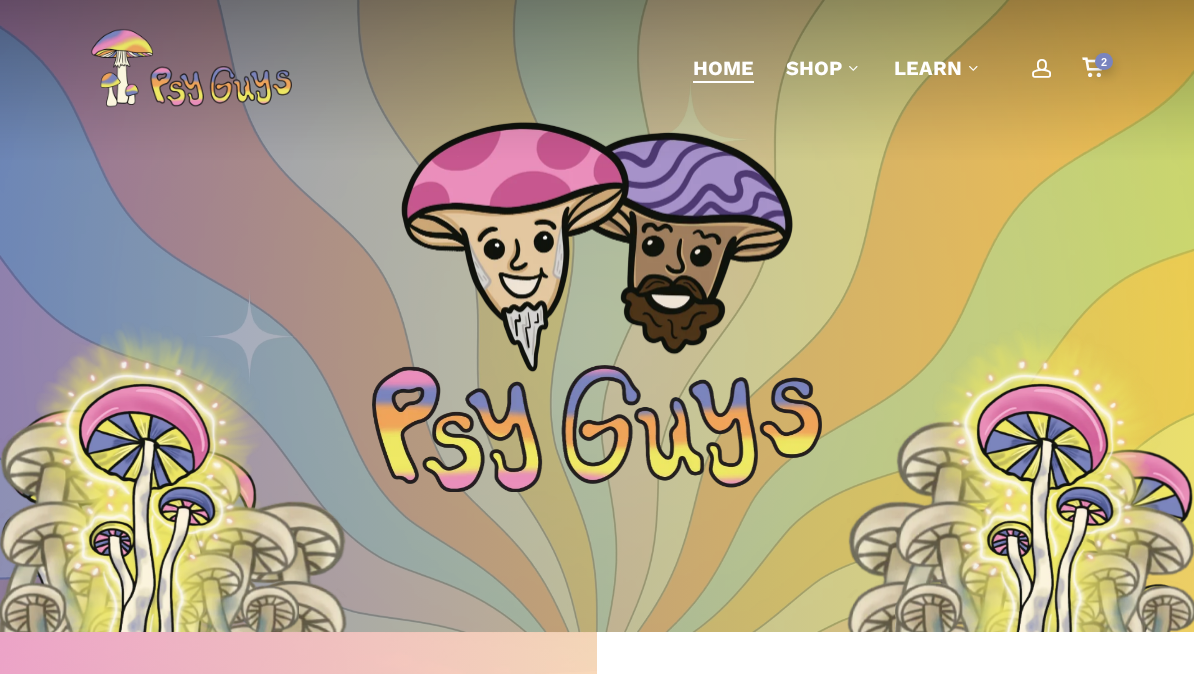 click at bounding box center [1042, 68] 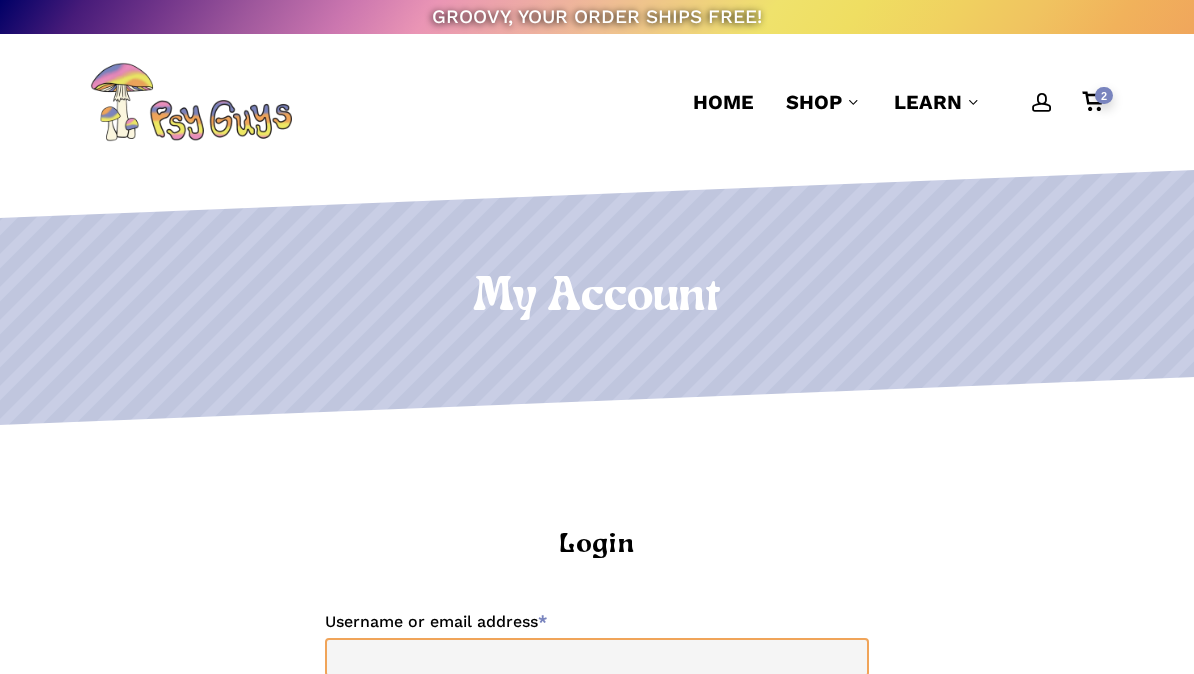 scroll, scrollTop: 0, scrollLeft: 0, axis: both 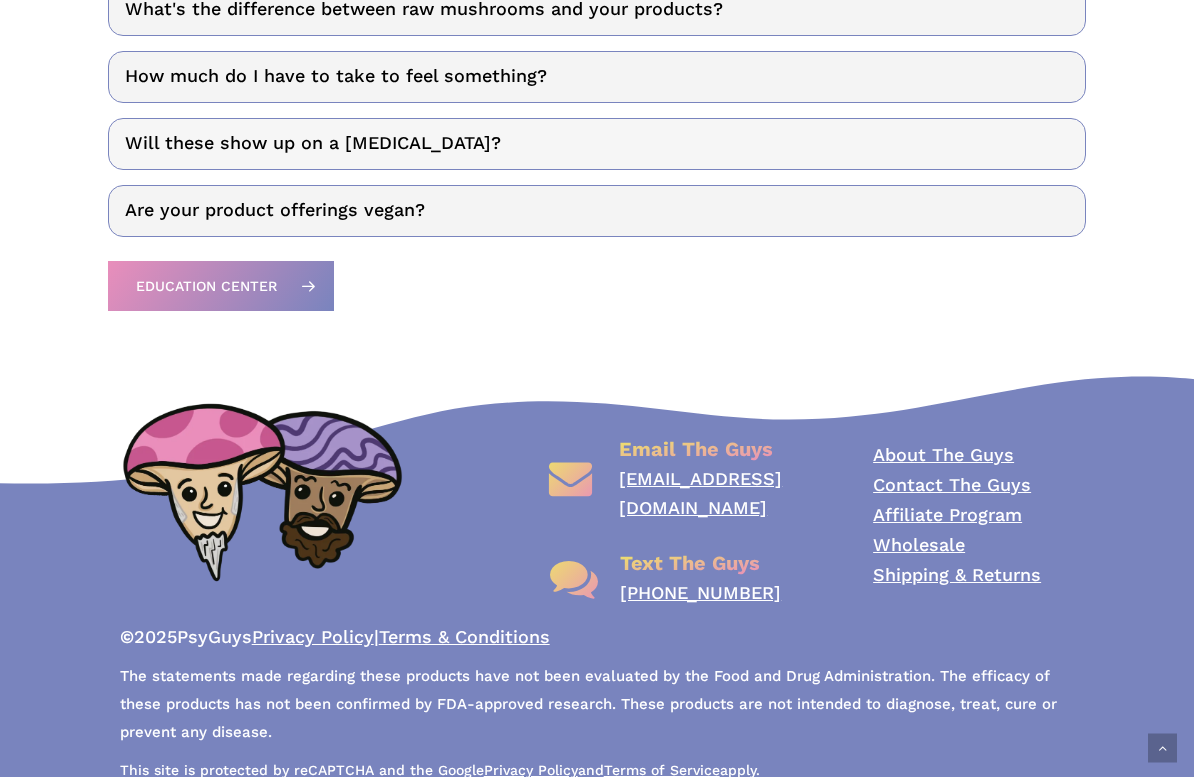 click on "Will these show up on a drug test?" at bounding box center [597, 144] 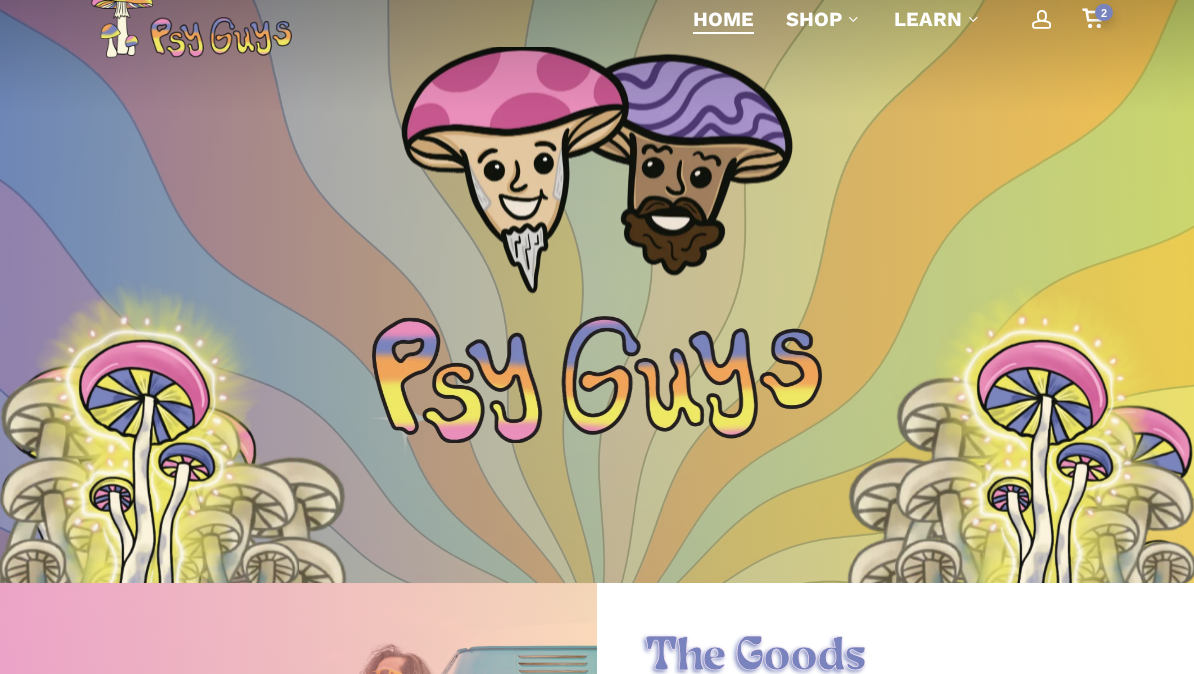scroll, scrollTop: 0, scrollLeft: 0, axis: both 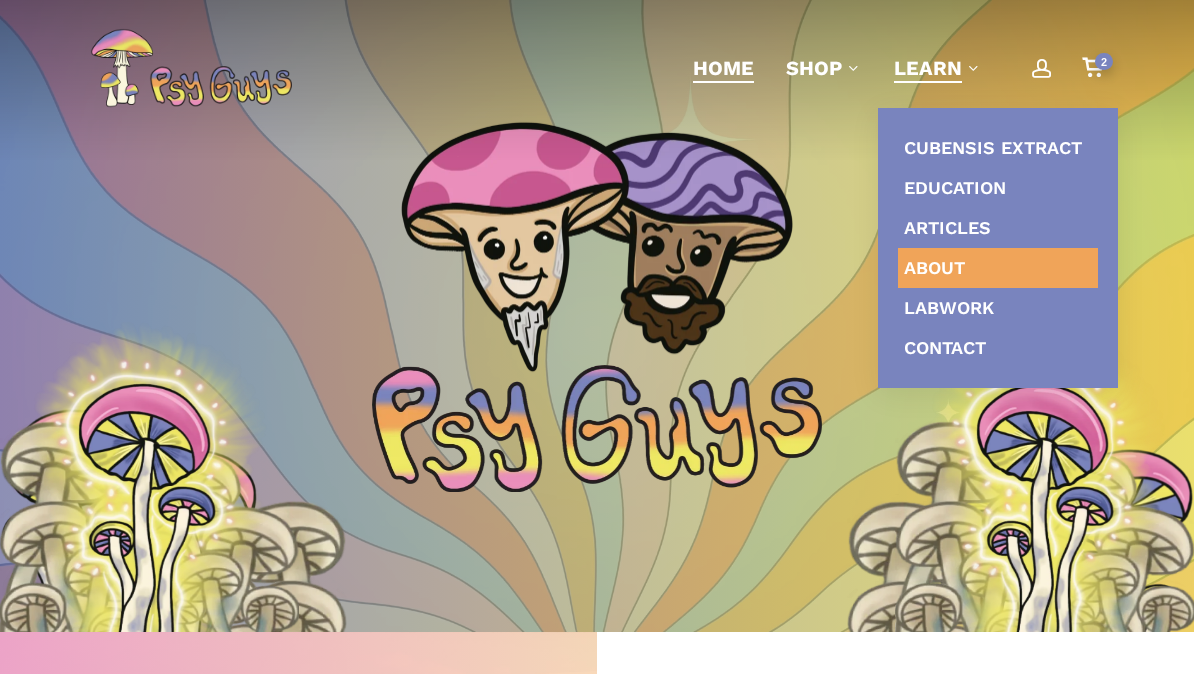 click on "About" at bounding box center [934, 267] 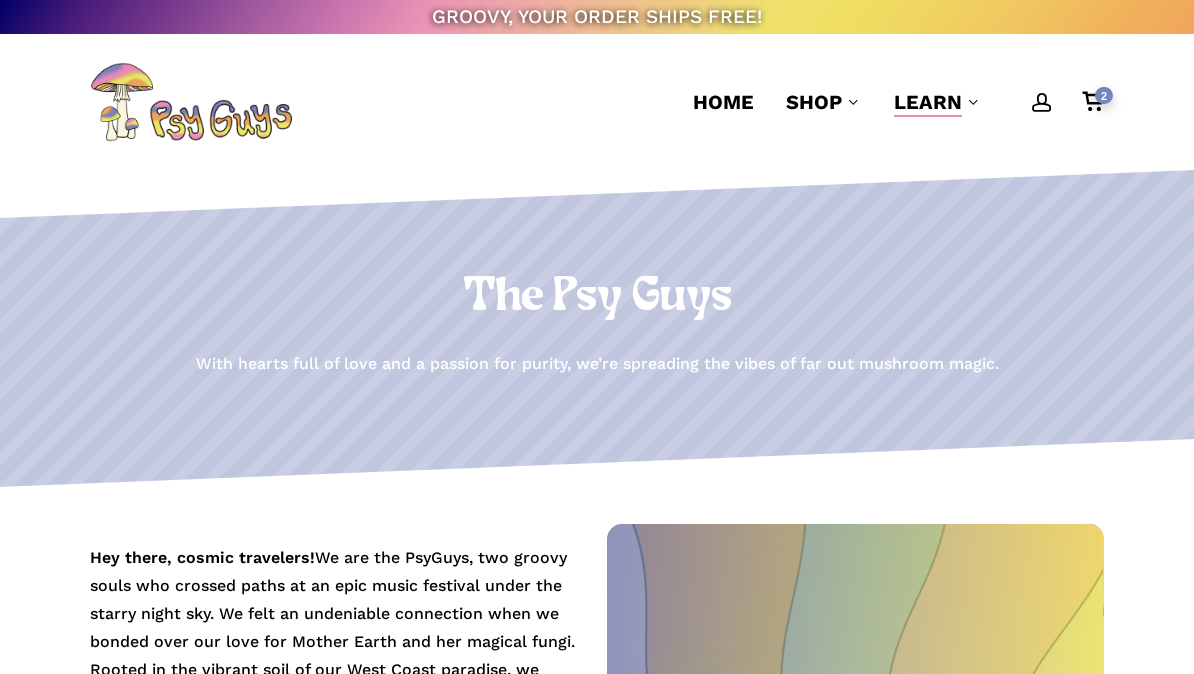 scroll, scrollTop: 0, scrollLeft: 0, axis: both 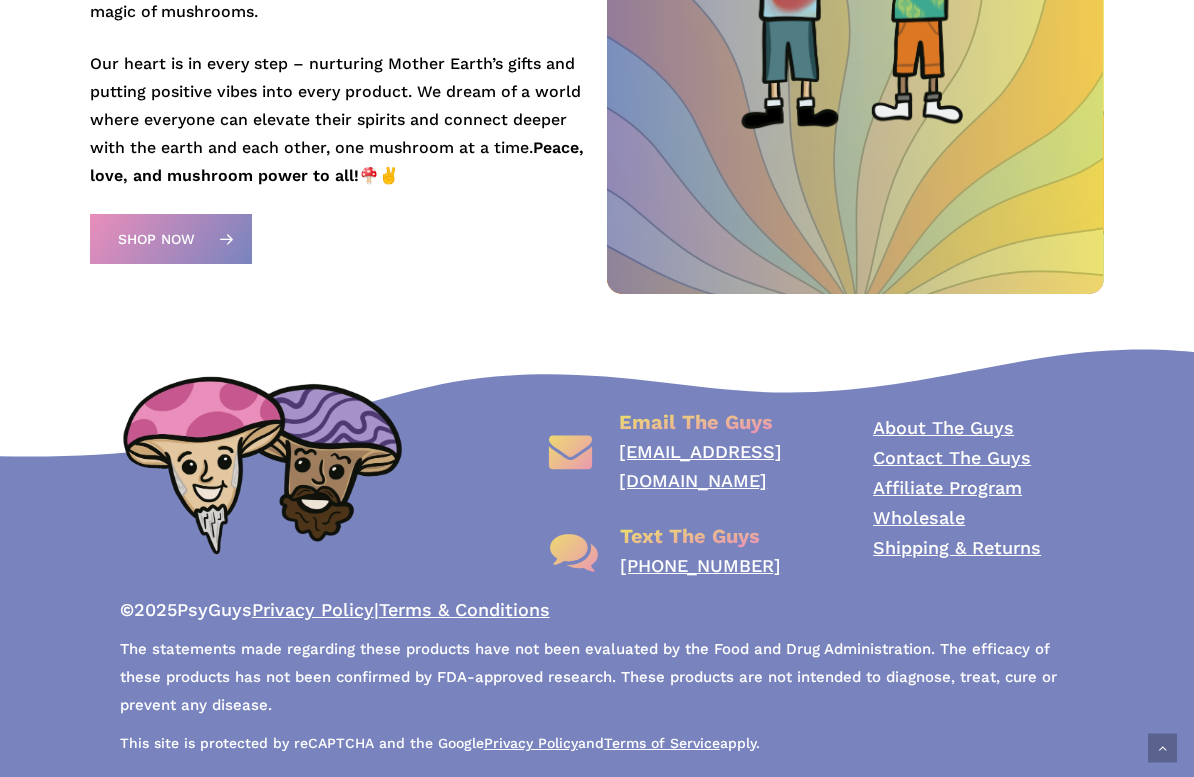drag, startPoint x: 909, startPoint y: 521, endPoint x: 909, endPoint y: 418, distance: 103 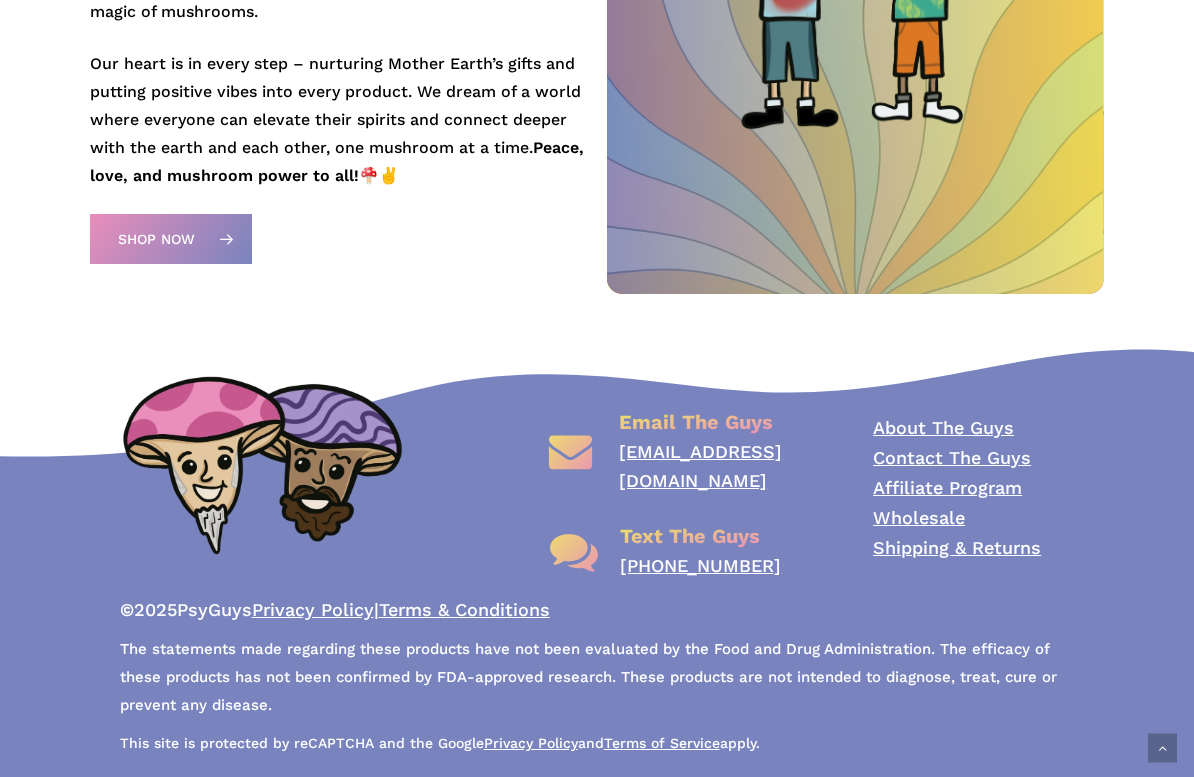click on "Wholesale" at bounding box center (919, 517) 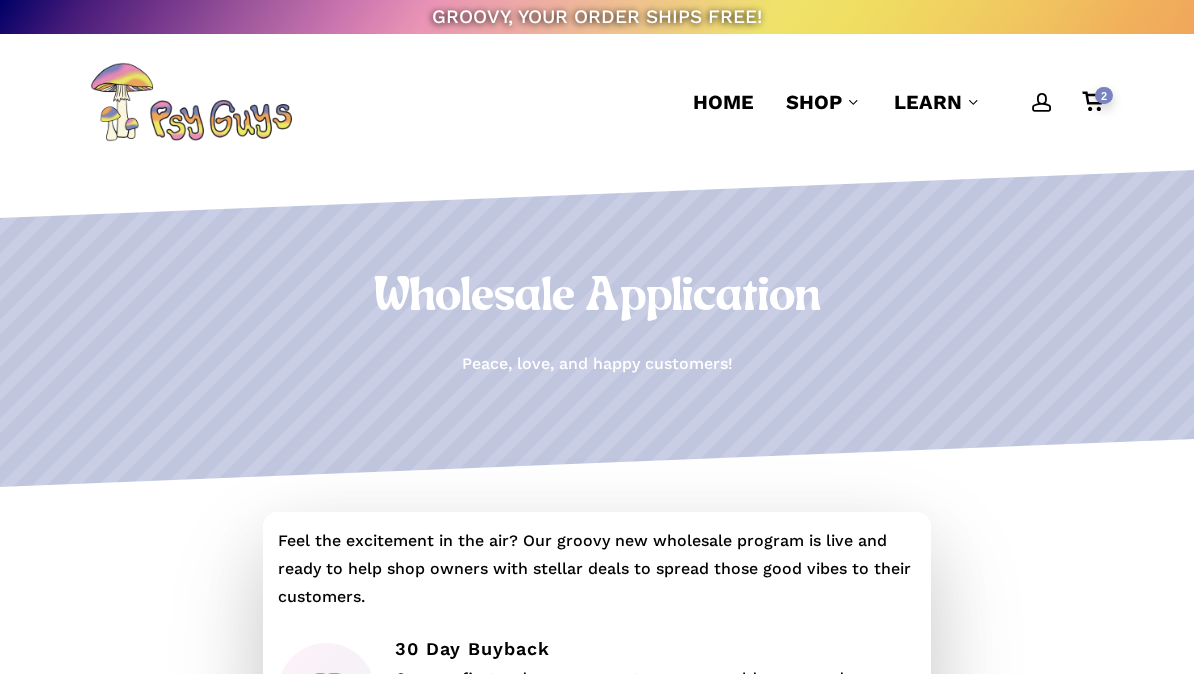 scroll, scrollTop: 0, scrollLeft: 0, axis: both 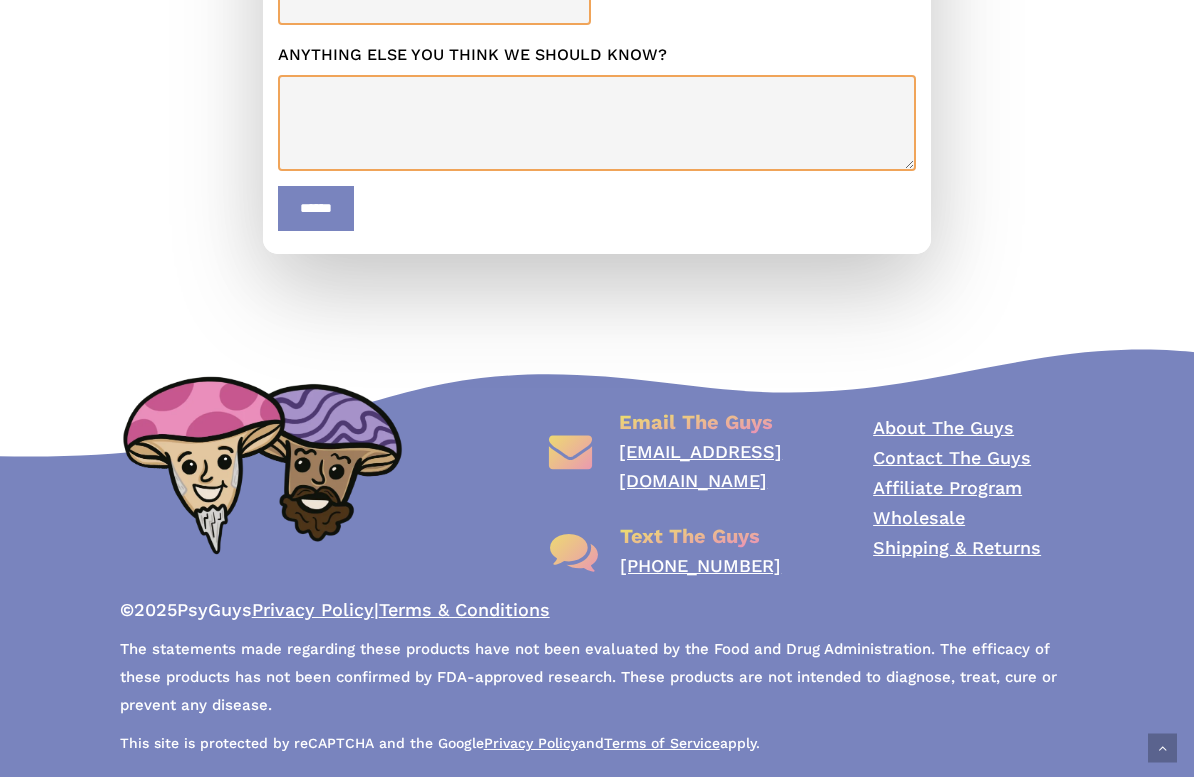 click on "About The Guys" at bounding box center [943, 427] 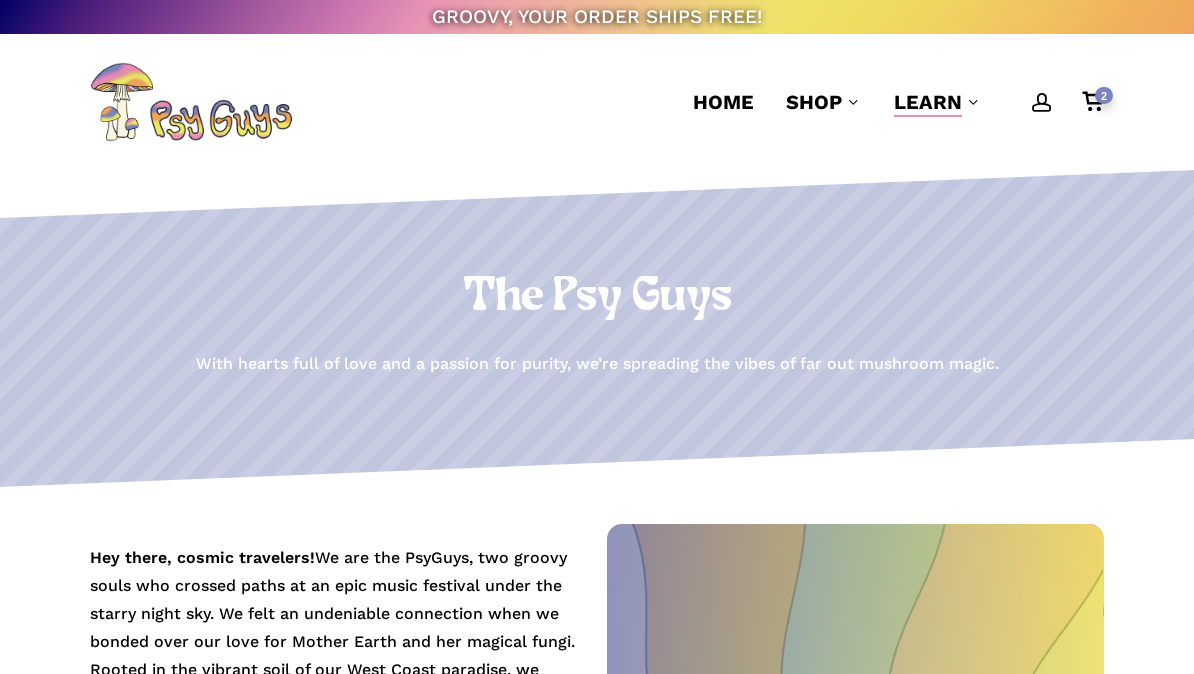 scroll, scrollTop: 0, scrollLeft: 0, axis: both 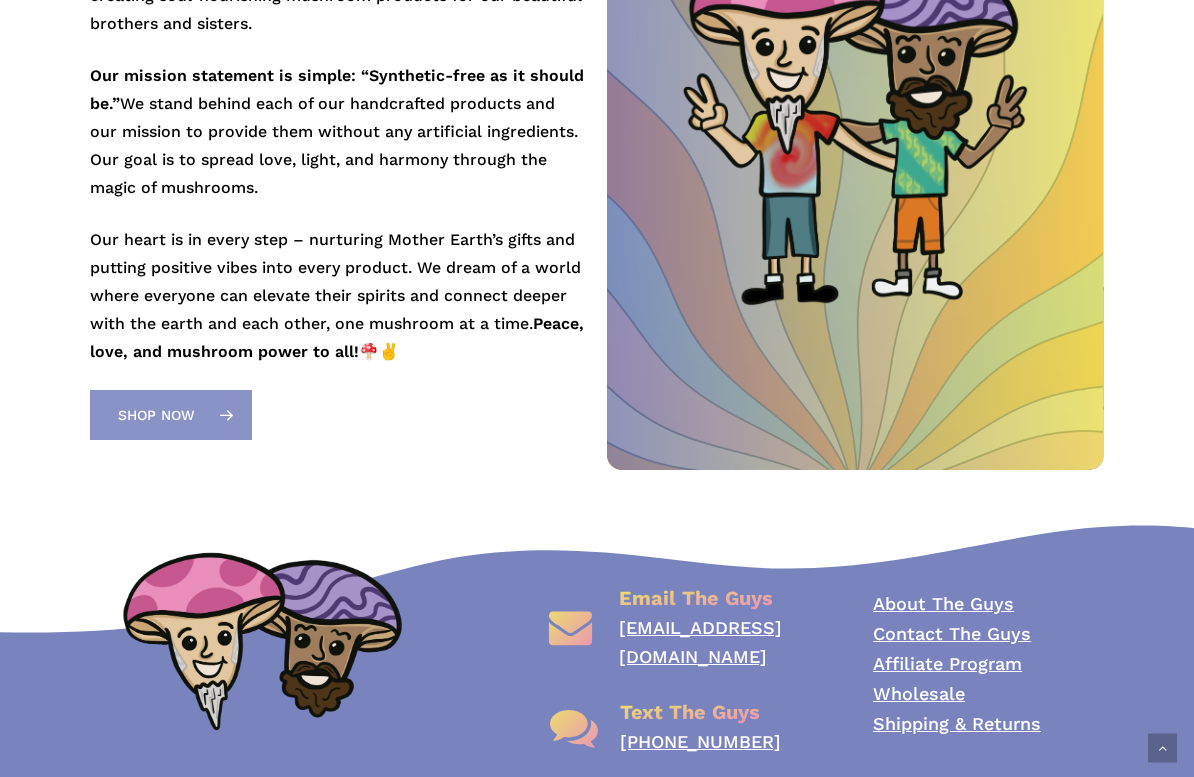 click at bounding box center [226, 415] 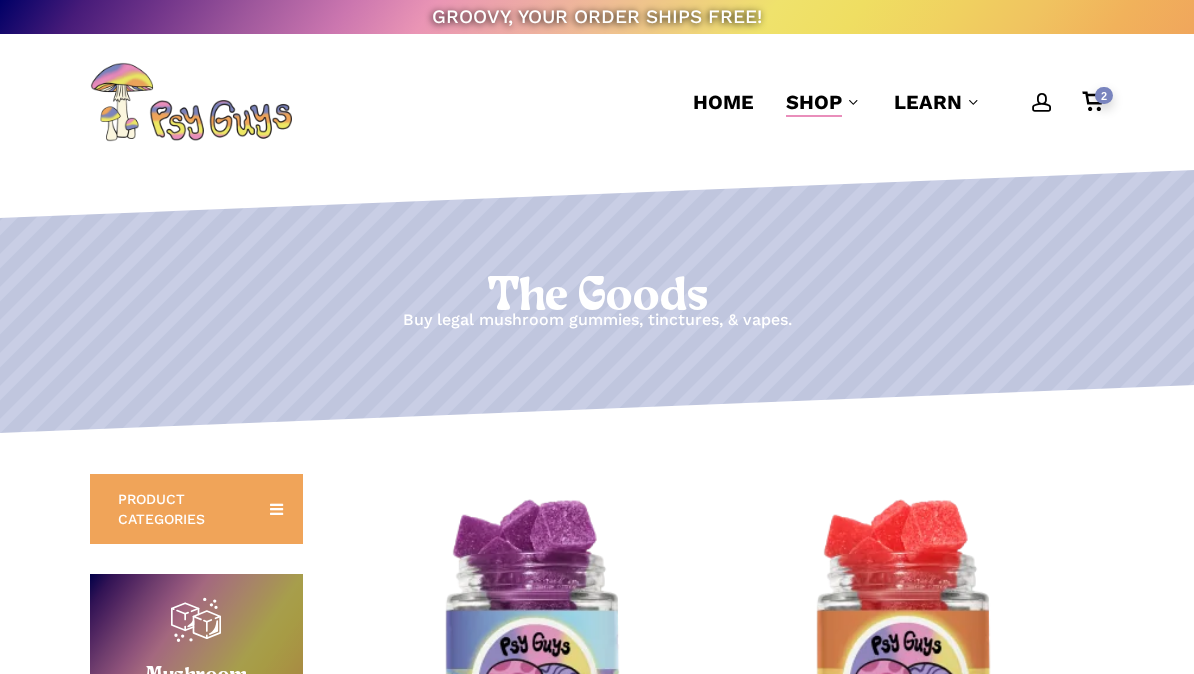 scroll, scrollTop: 0, scrollLeft: 0, axis: both 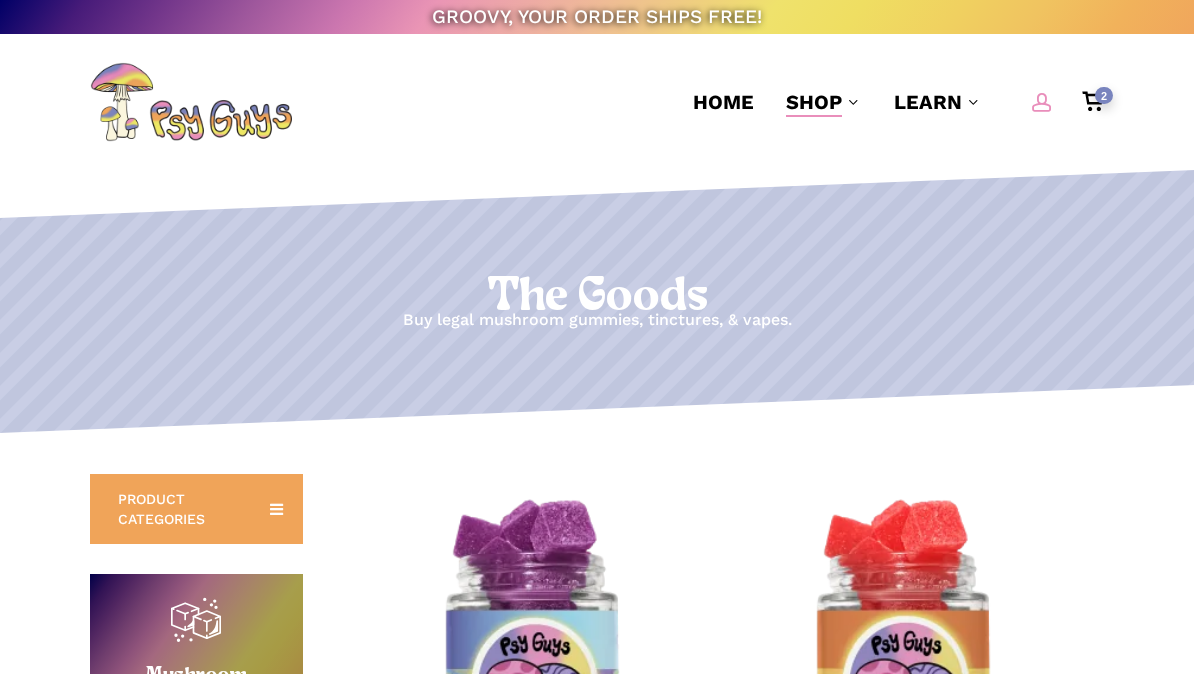 click at bounding box center (1042, 102) 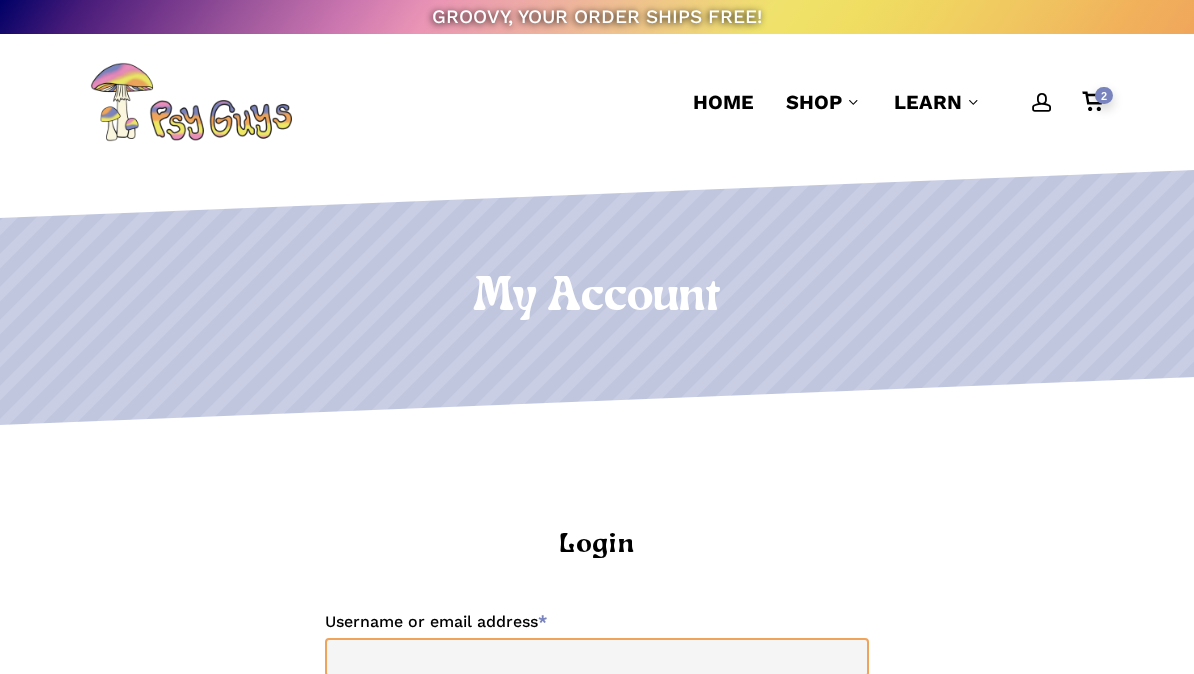scroll, scrollTop: 0, scrollLeft: 0, axis: both 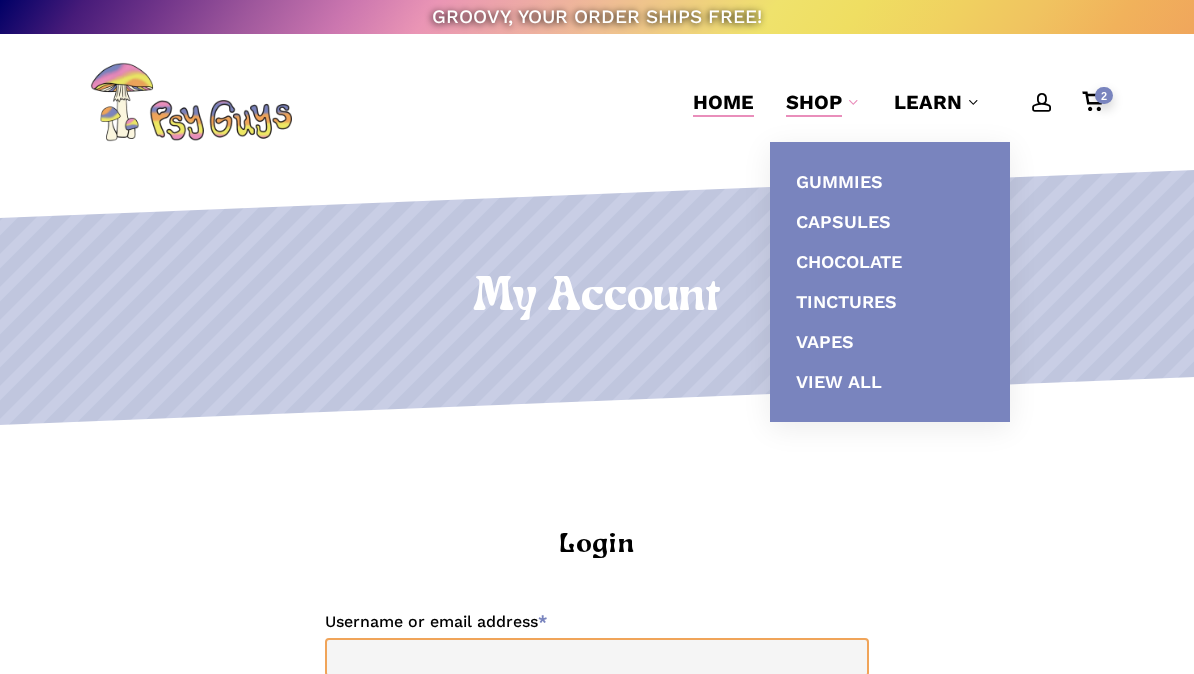 click on "Home" at bounding box center (723, 102) 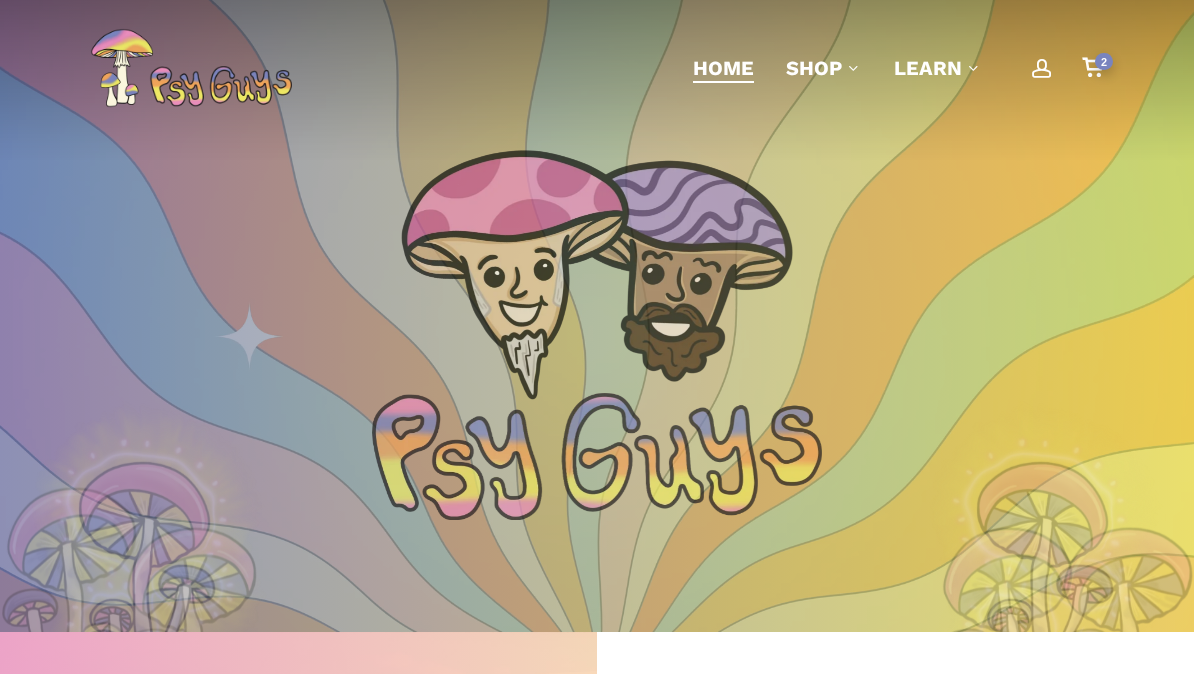 scroll, scrollTop: 0, scrollLeft: 0, axis: both 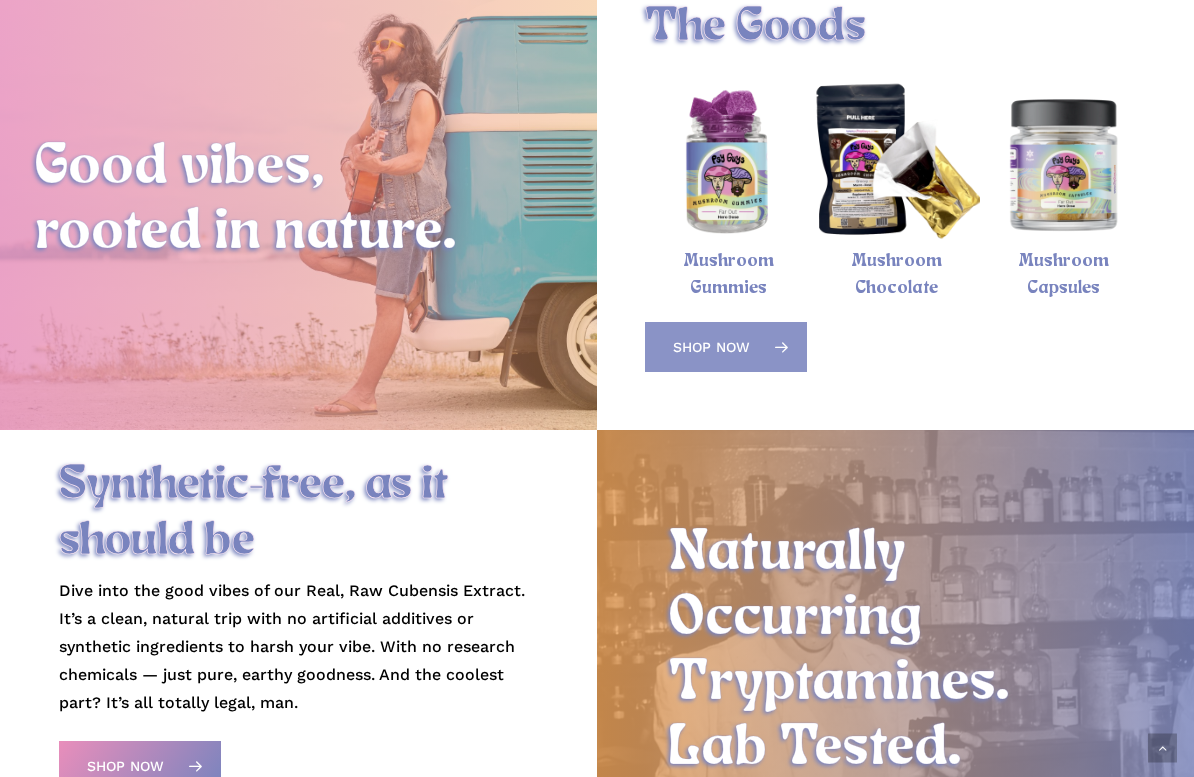 click on "Shop Now" at bounding box center [711, 347] 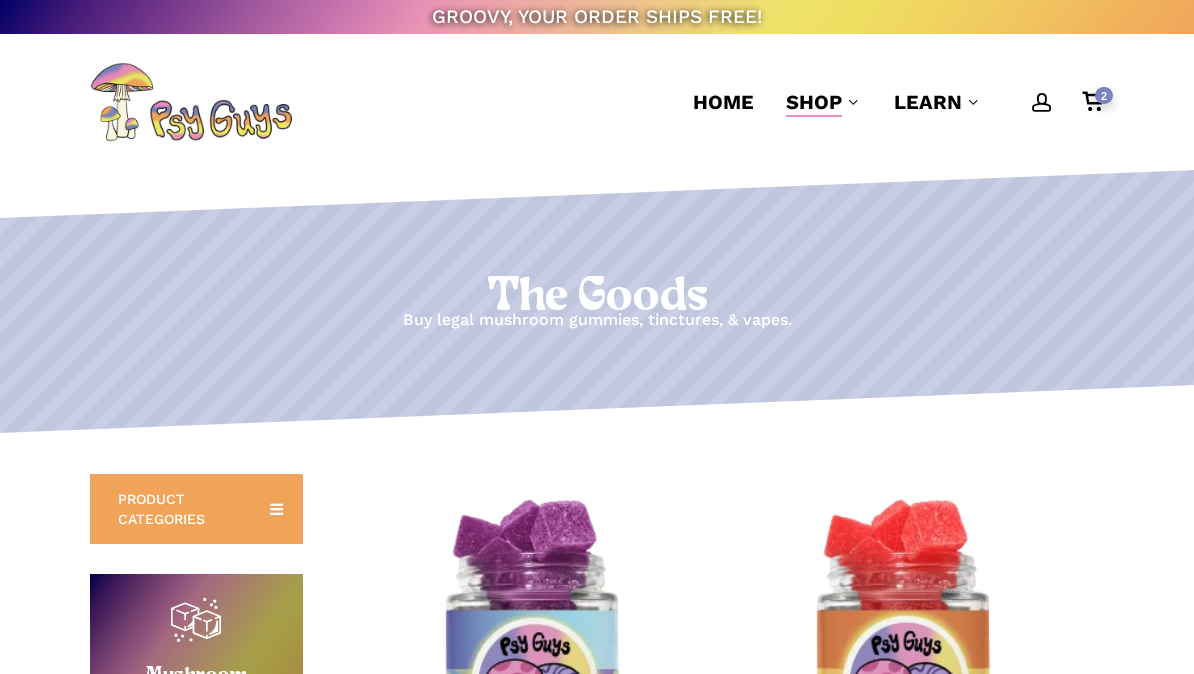 scroll, scrollTop: 0, scrollLeft: 0, axis: both 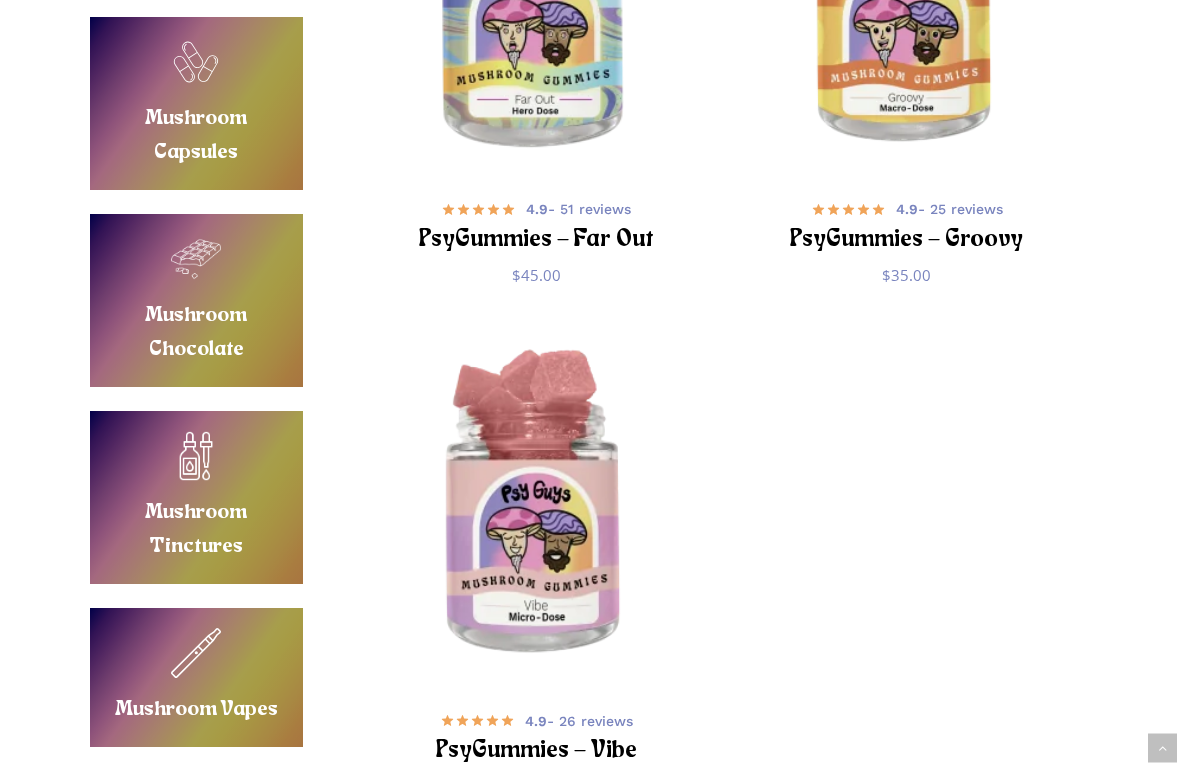 click at bounding box center (536, -6) 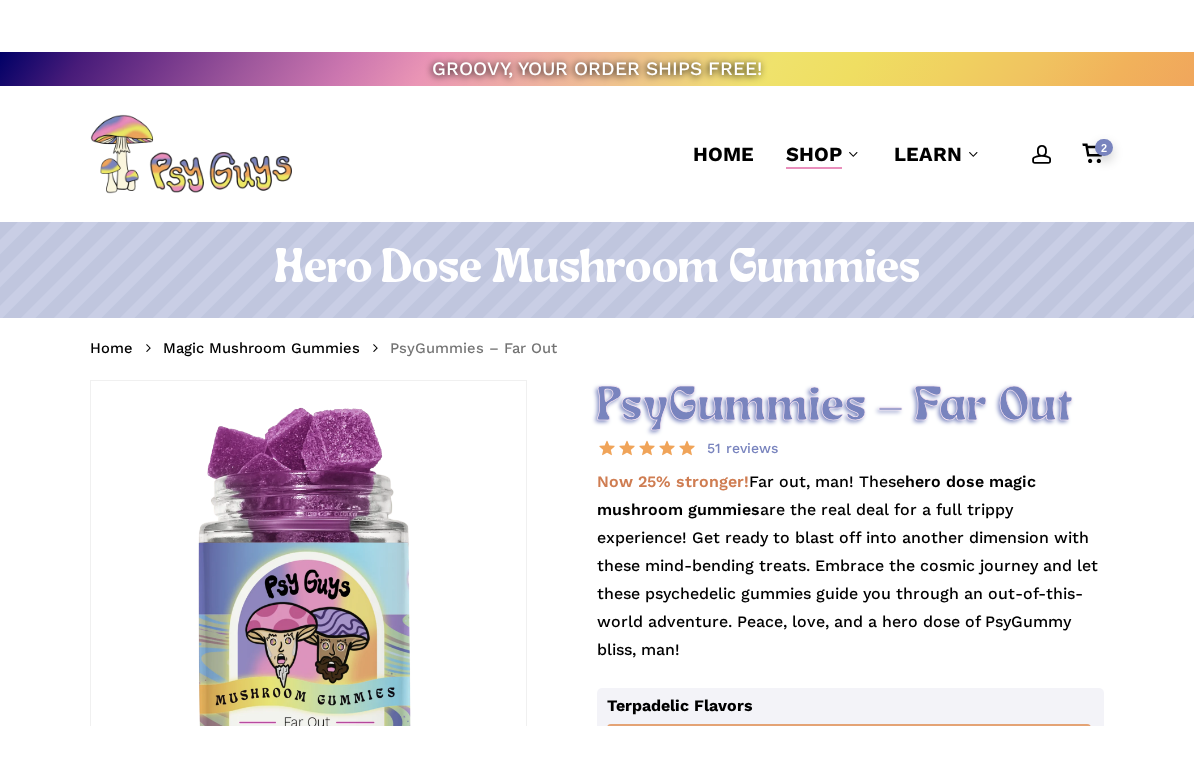 scroll, scrollTop: 265, scrollLeft: 0, axis: vertical 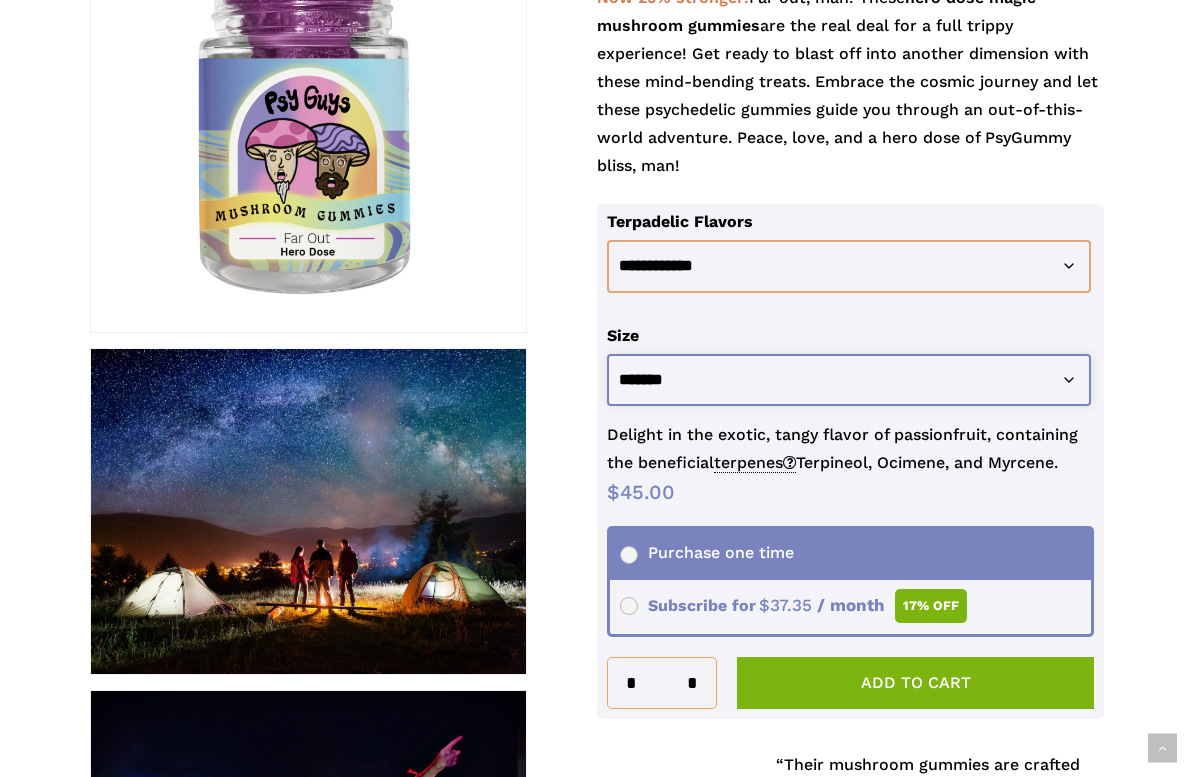 select on "********" 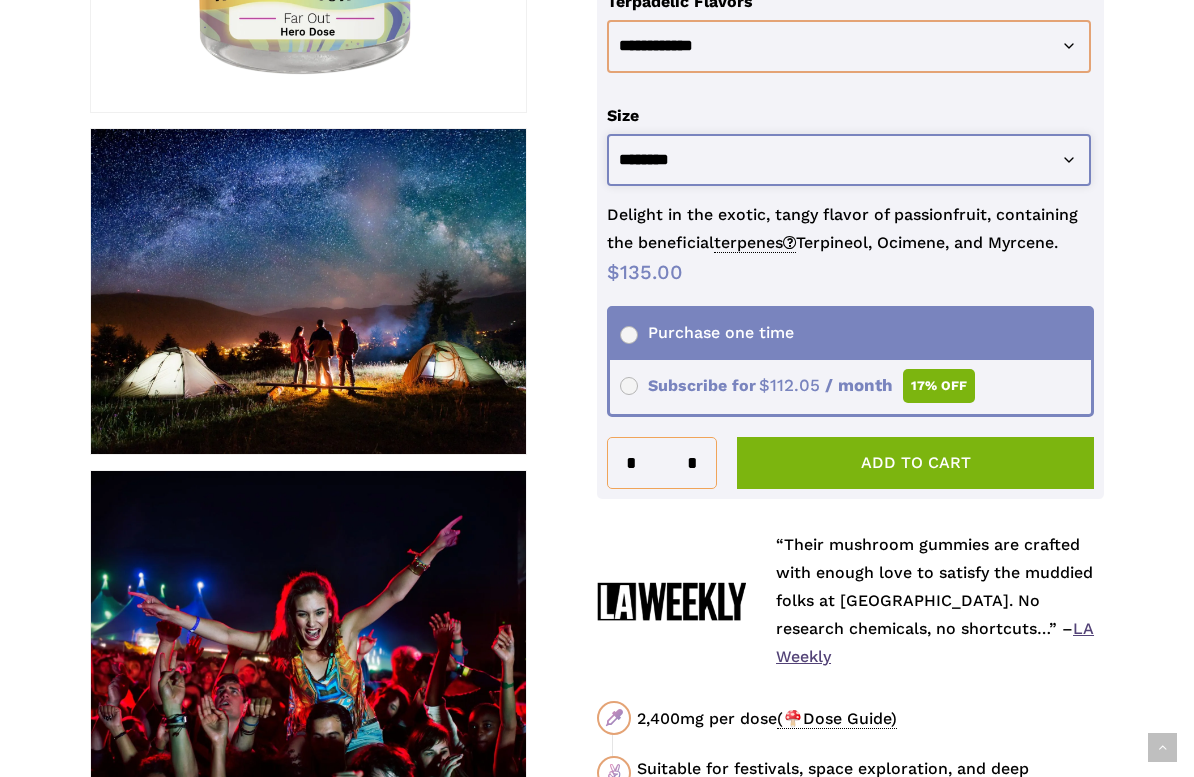 scroll, scrollTop: 676, scrollLeft: 0, axis: vertical 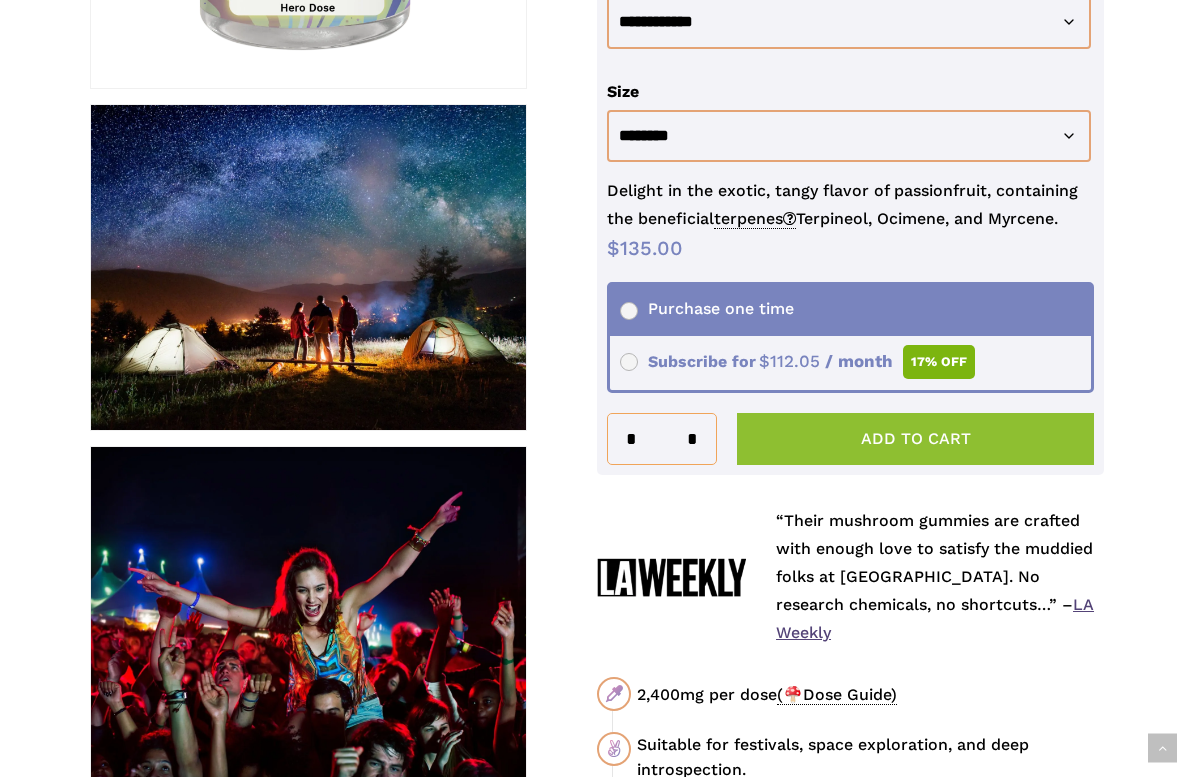click on "Add to cart" 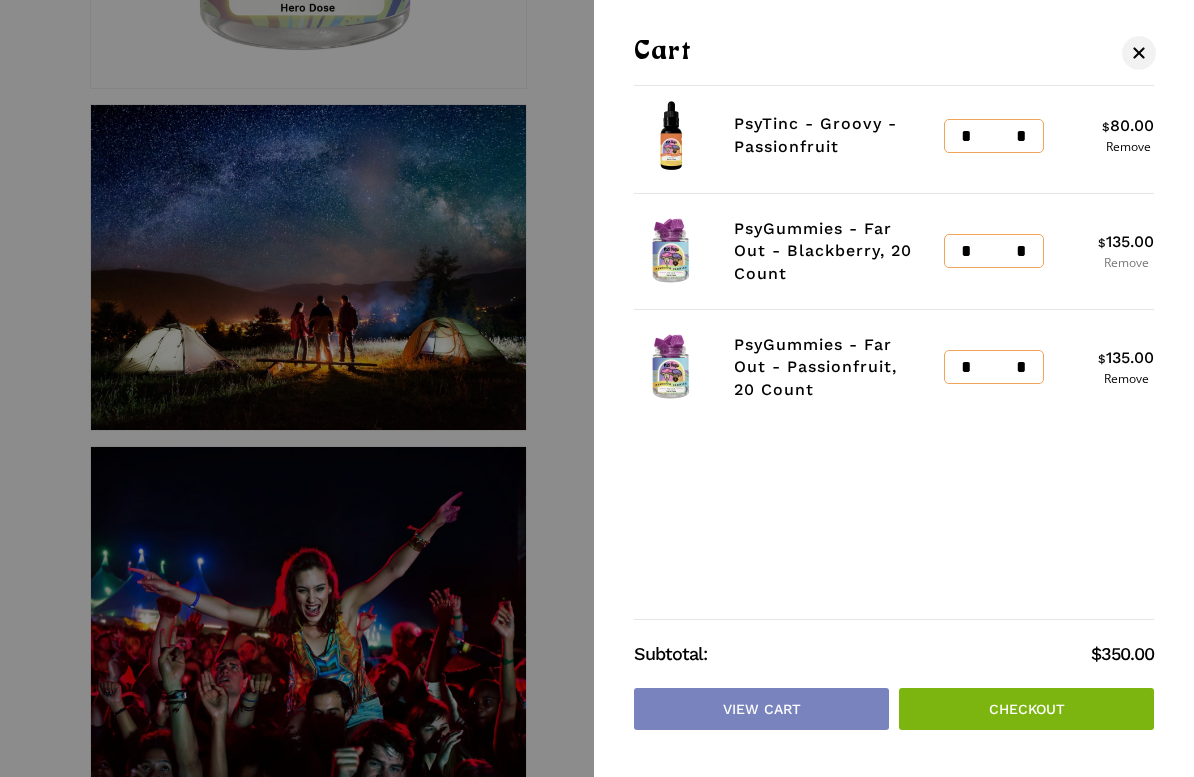 click on "Remove" at bounding box center [1126, 263] 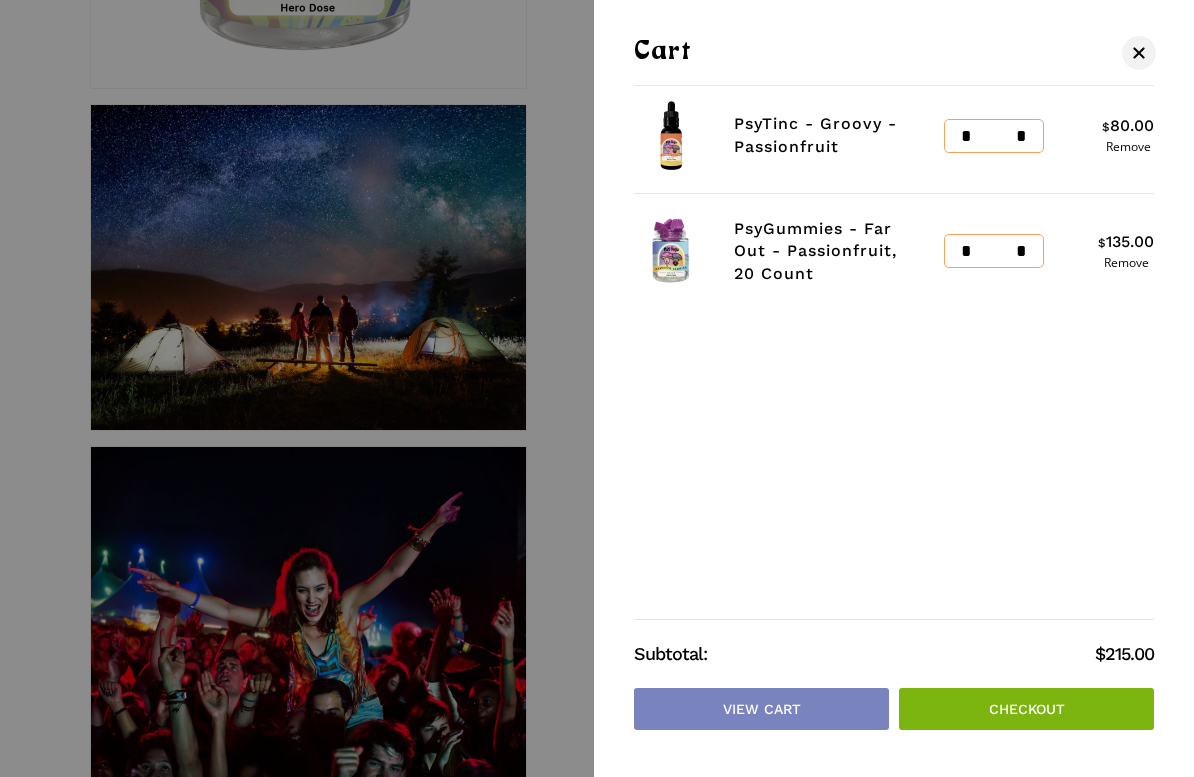 click on "Checkout" at bounding box center (1026, 709) 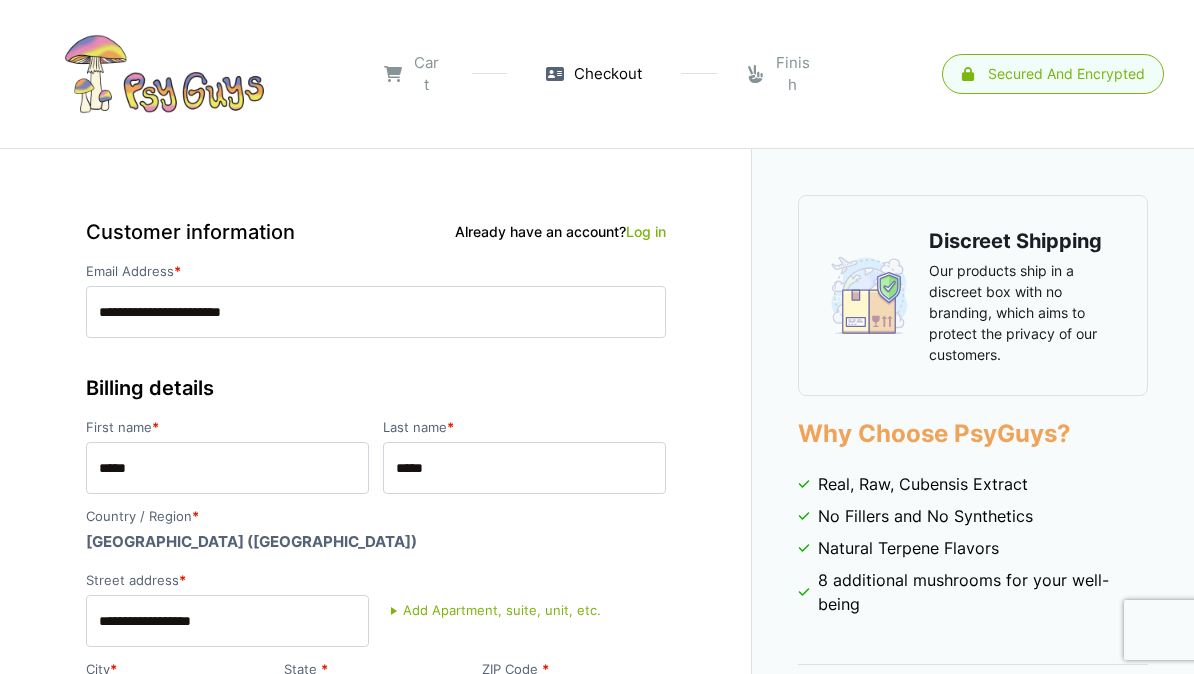 select on "**" 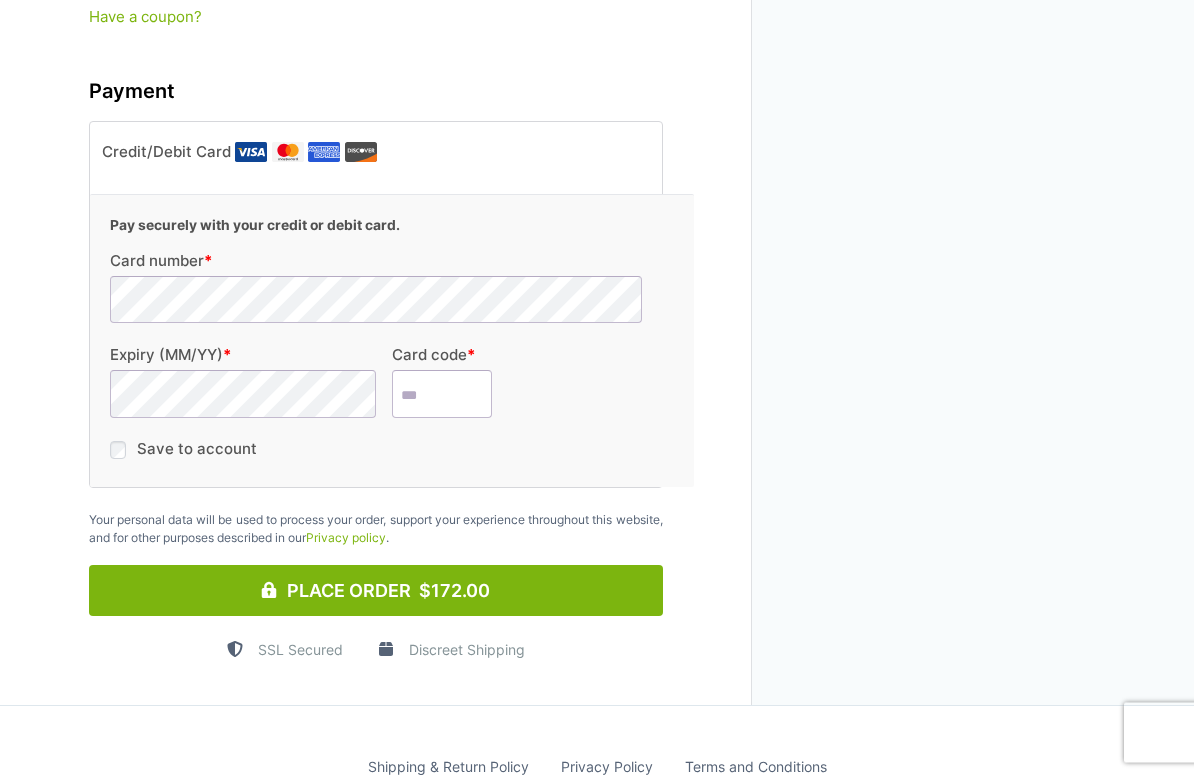 scroll, scrollTop: 2207, scrollLeft: 0, axis: vertical 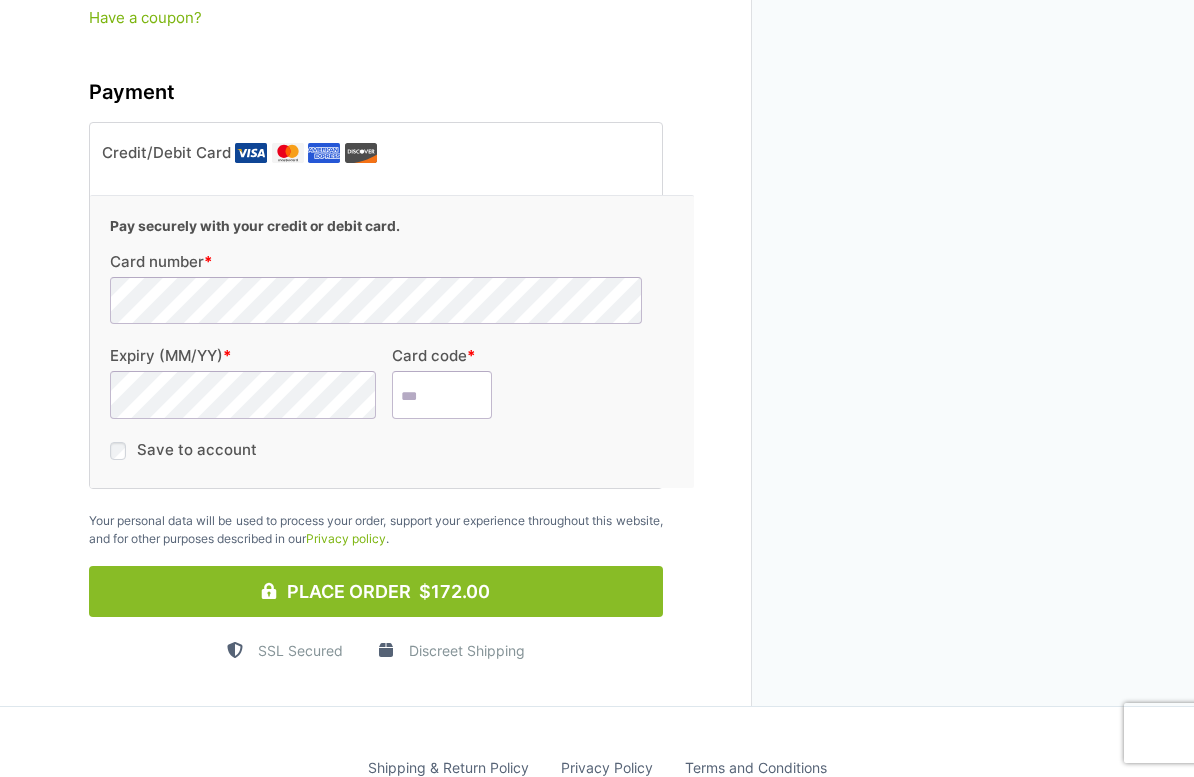 click on "Place Order  $172.00" at bounding box center (376, 591) 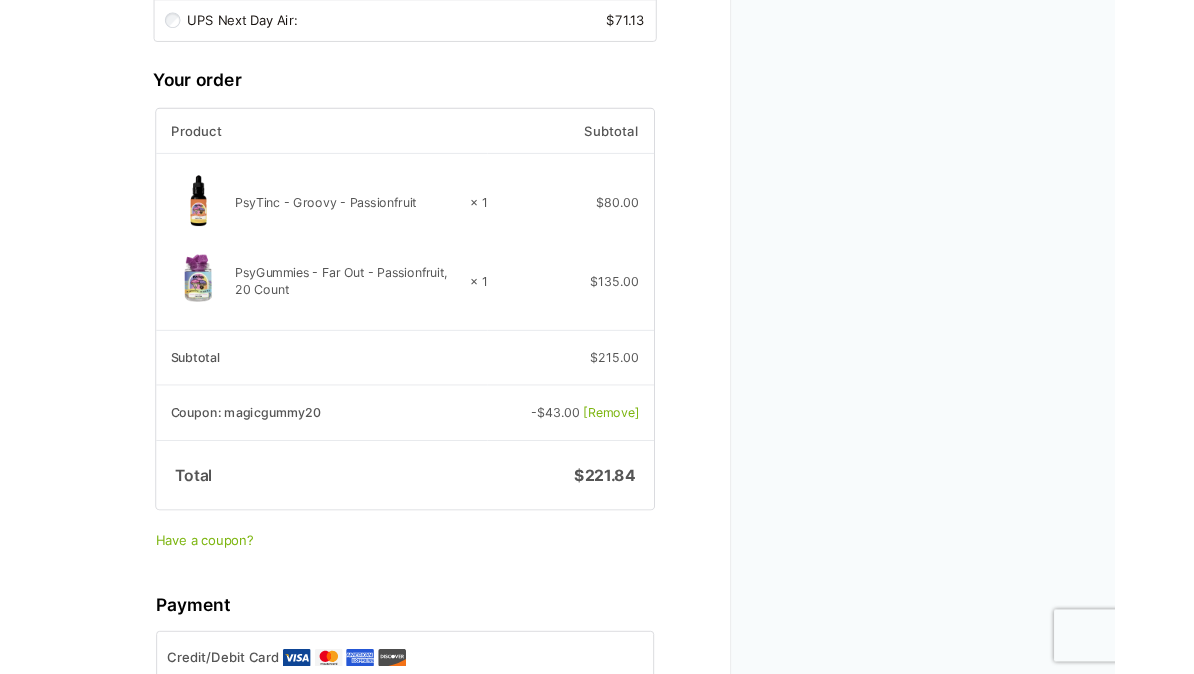 scroll, scrollTop: 1703, scrollLeft: 0, axis: vertical 